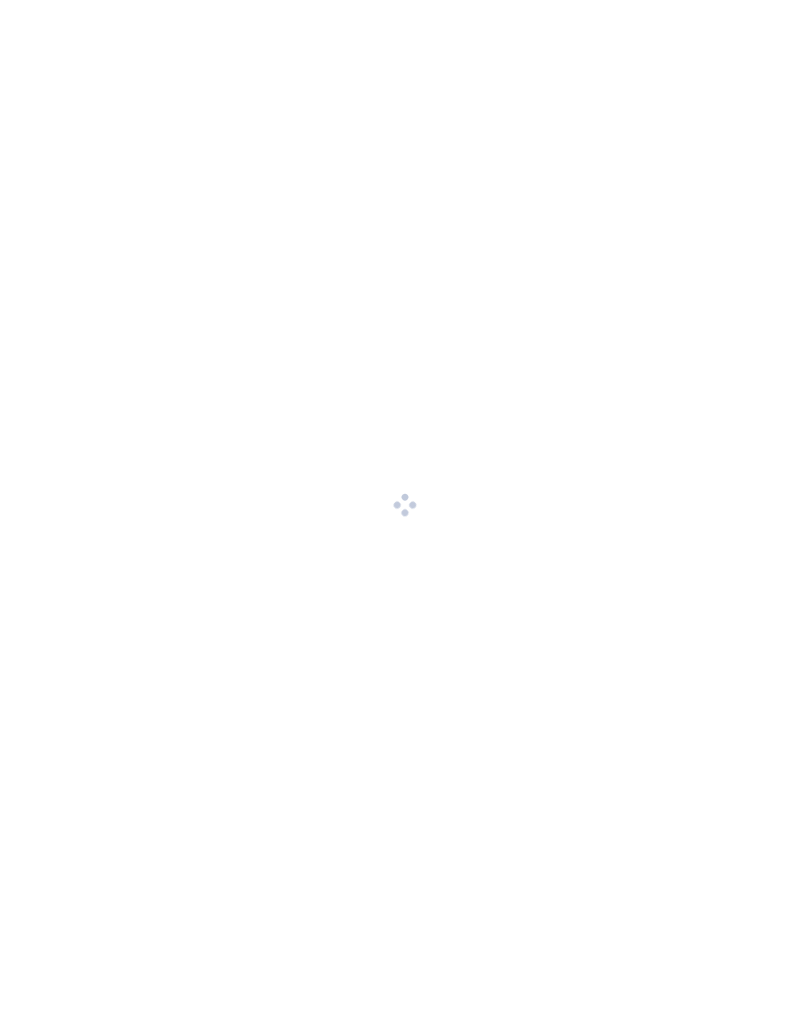 scroll, scrollTop: 0, scrollLeft: 0, axis: both 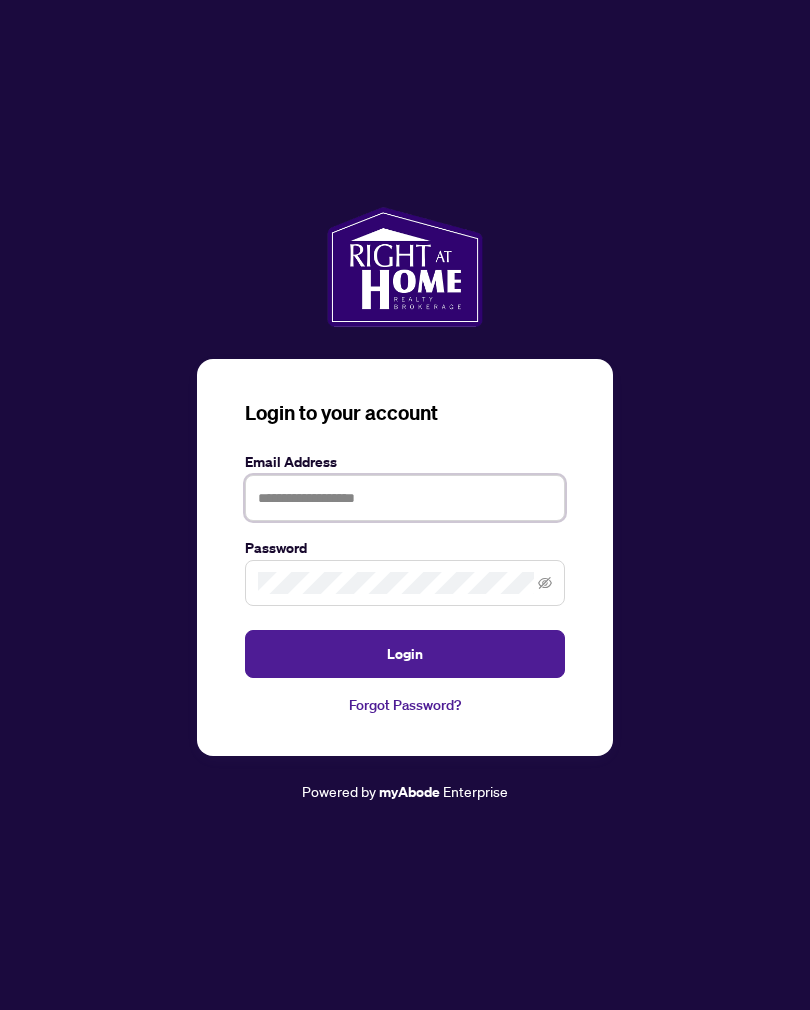 click at bounding box center (405, 498) 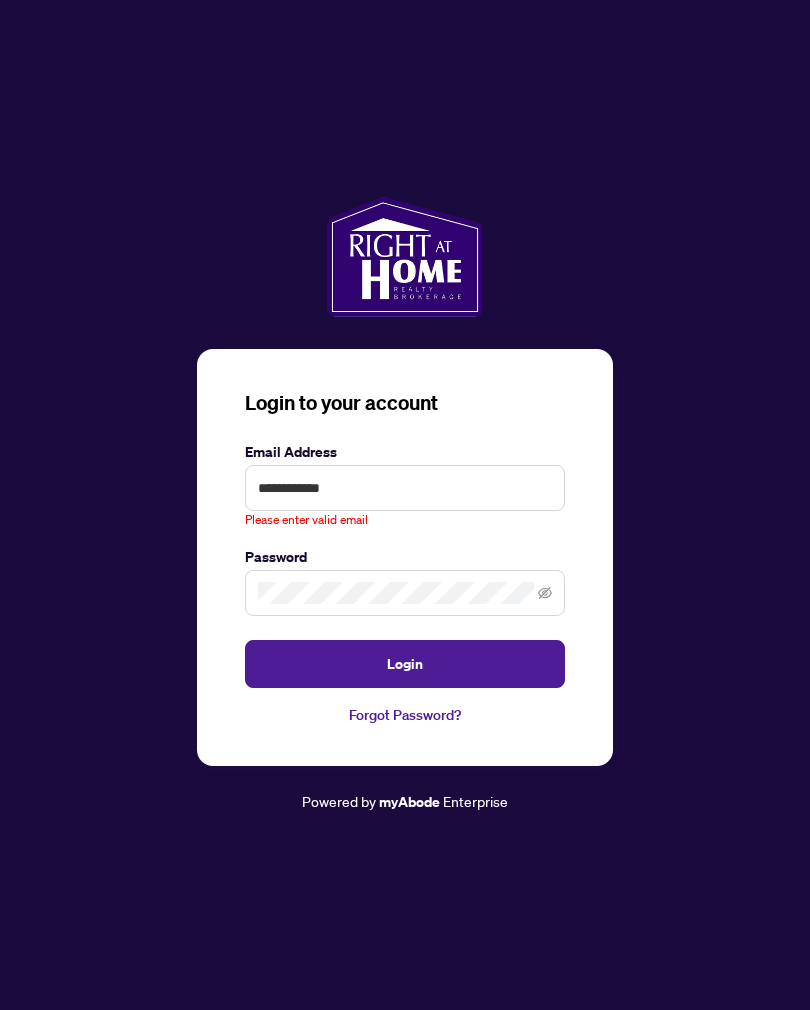 click on "Login" at bounding box center [405, 664] 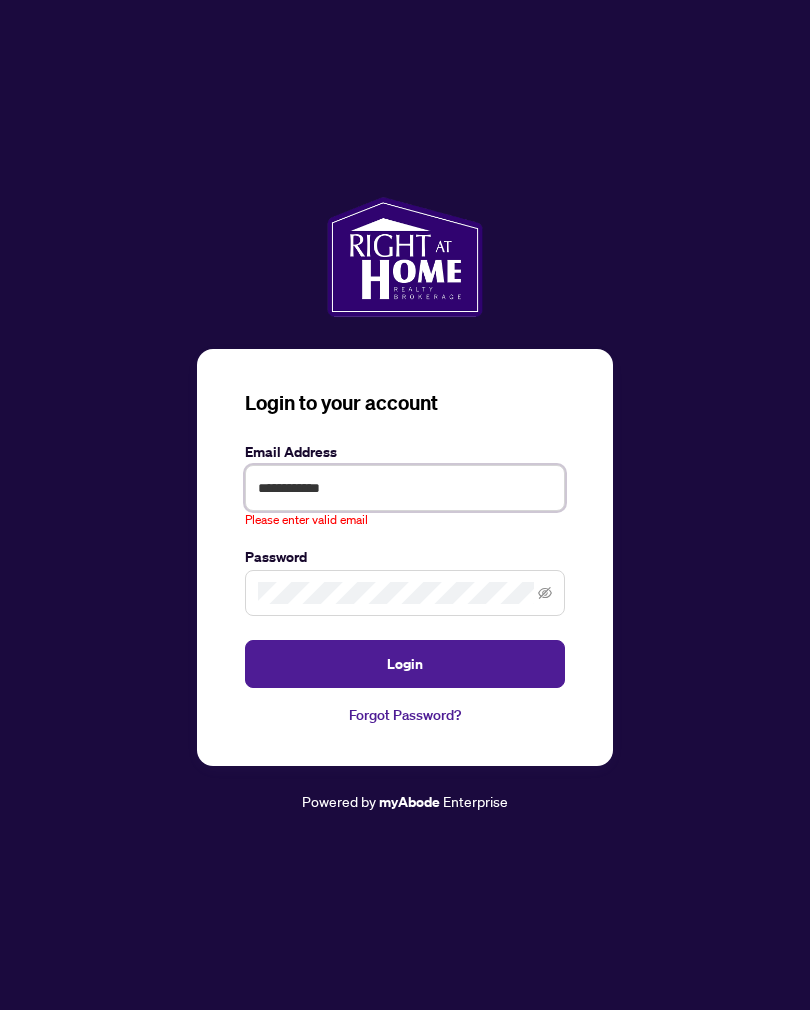 click on "**********" at bounding box center [405, 488] 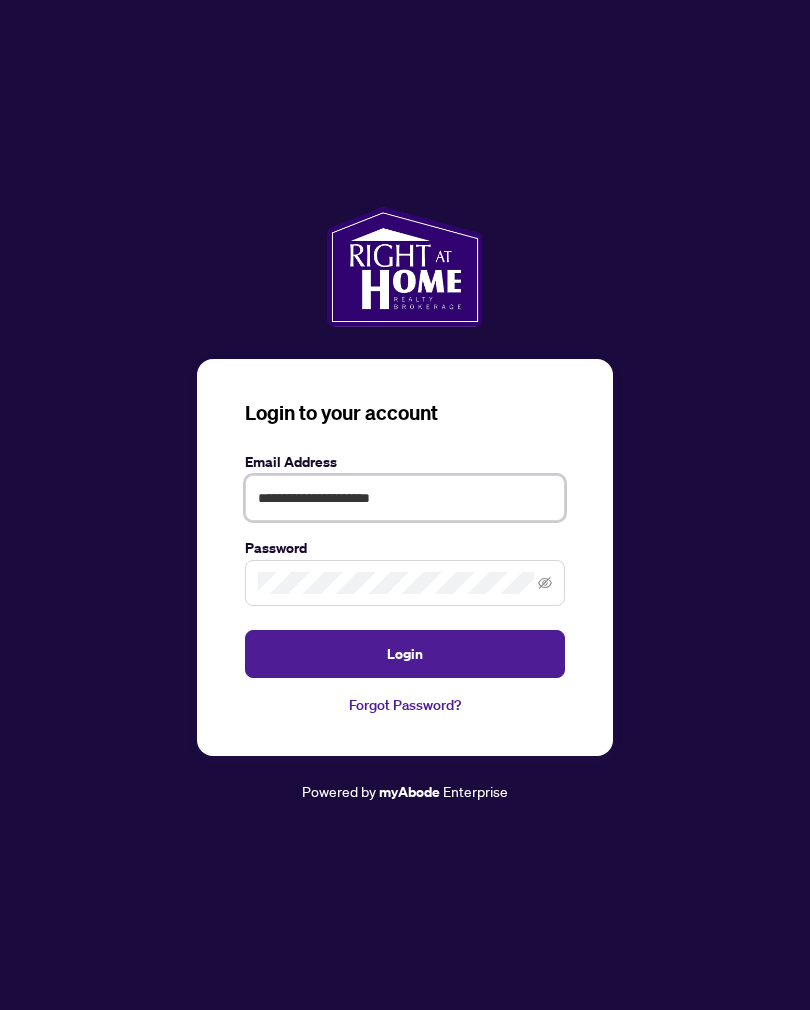 type on "**********" 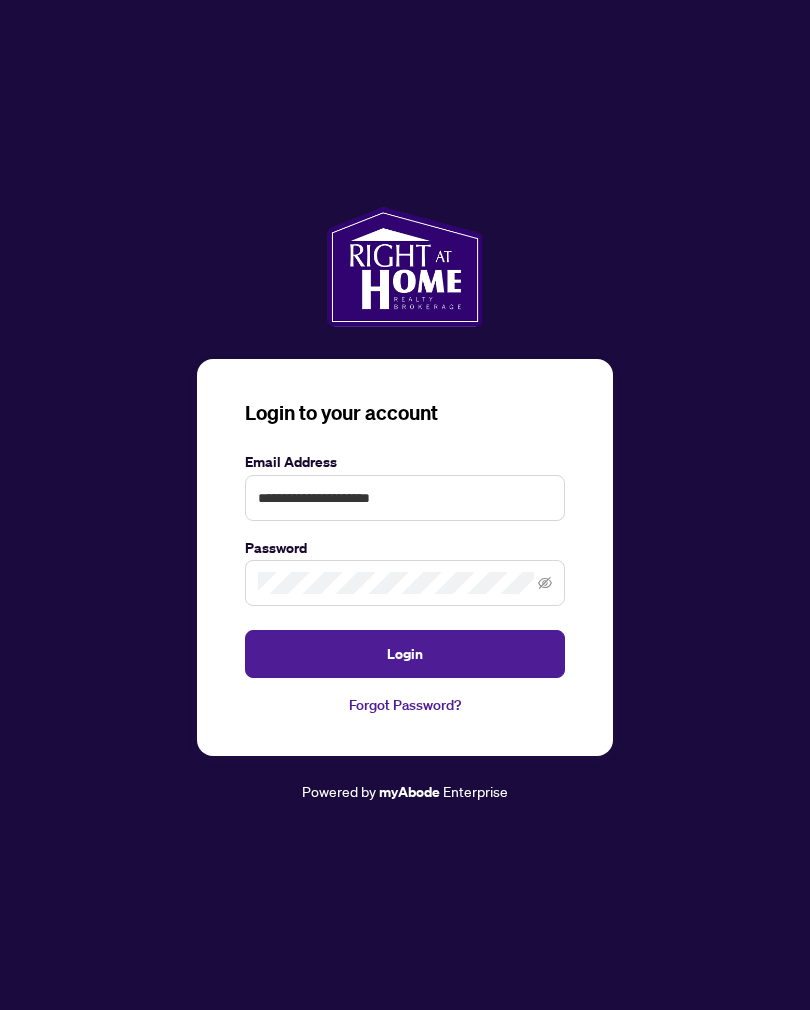 click on "Login" at bounding box center (405, 654) 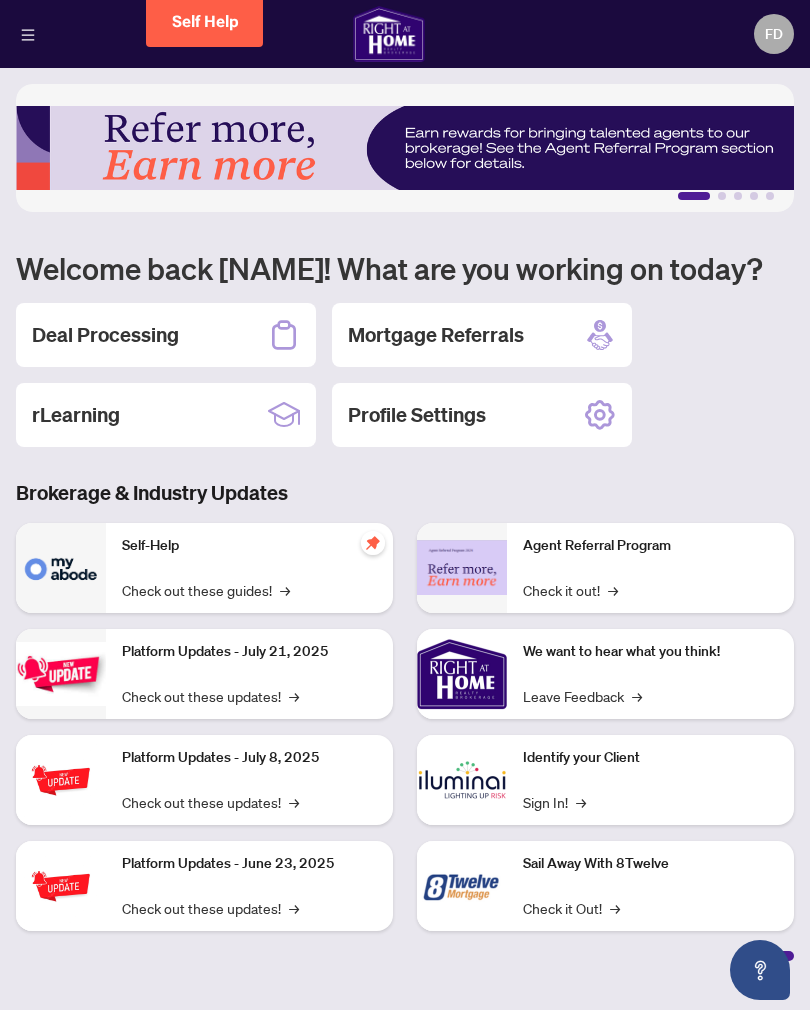 click on "Deal Processing" at bounding box center (105, 335) 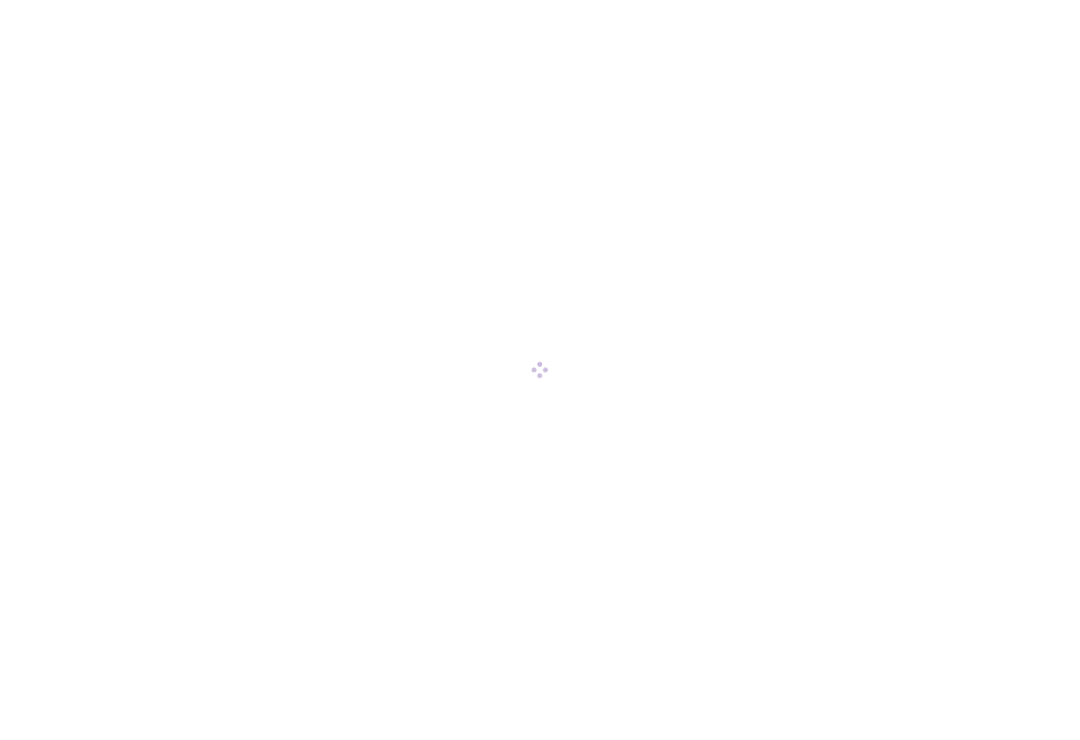 scroll, scrollTop: 0, scrollLeft: 0, axis: both 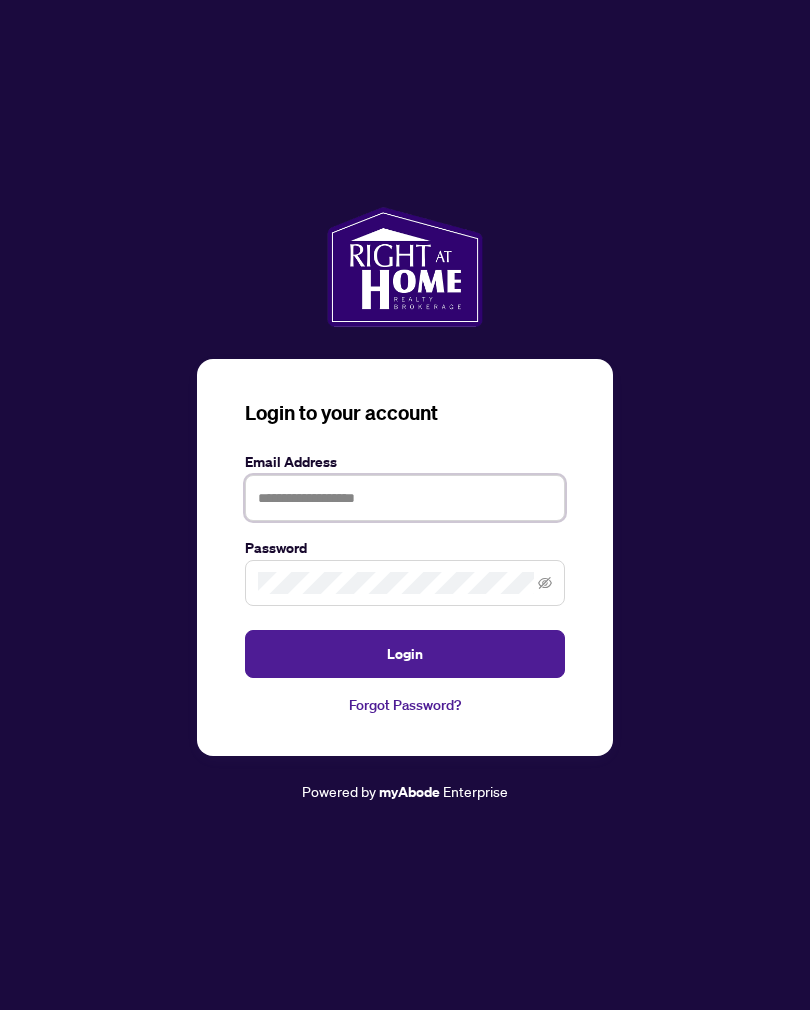 click at bounding box center (405, 498) 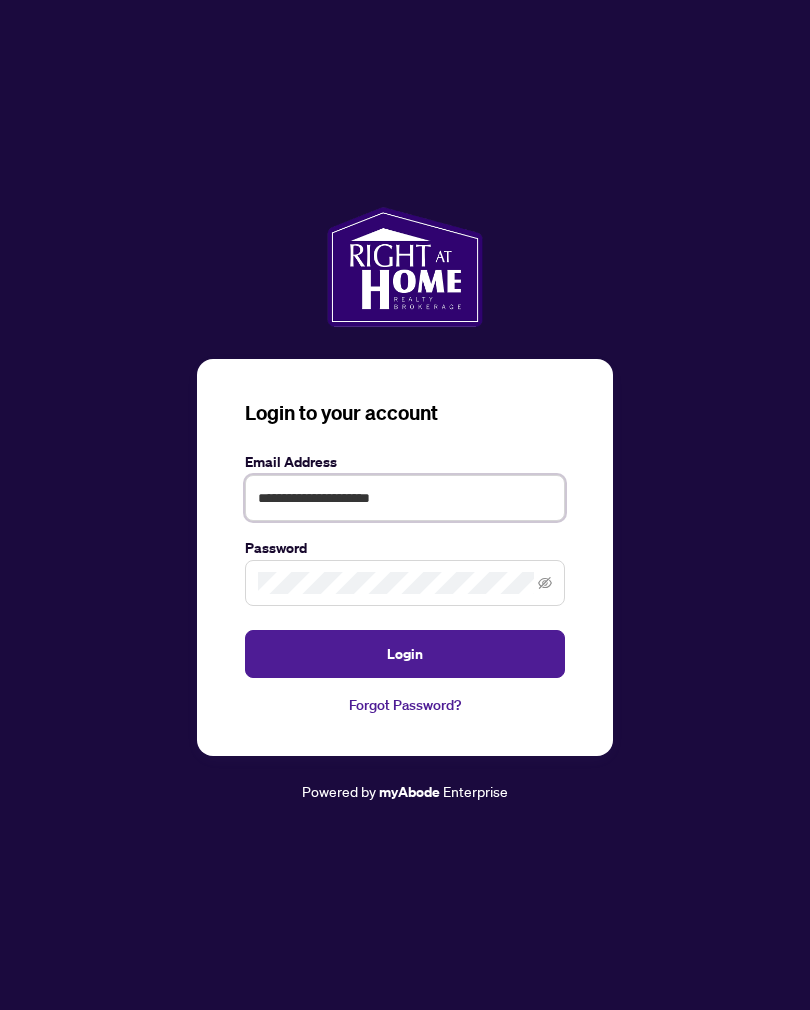 type on "**********" 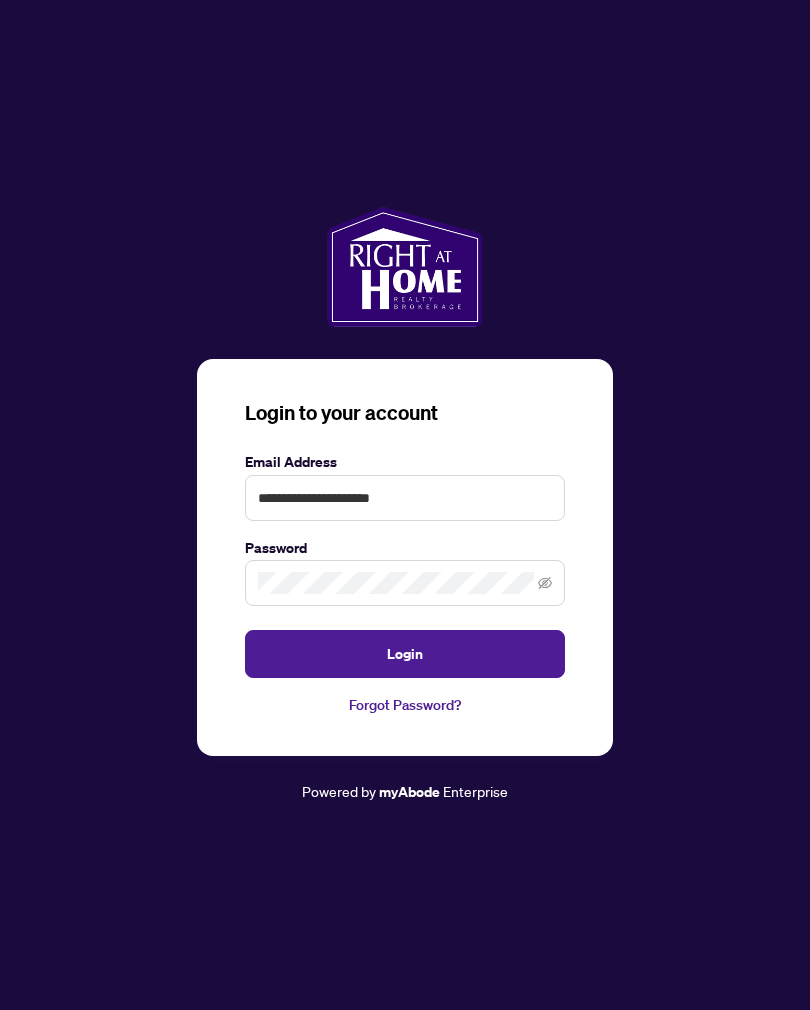 click on "Login" at bounding box center (405, 654) 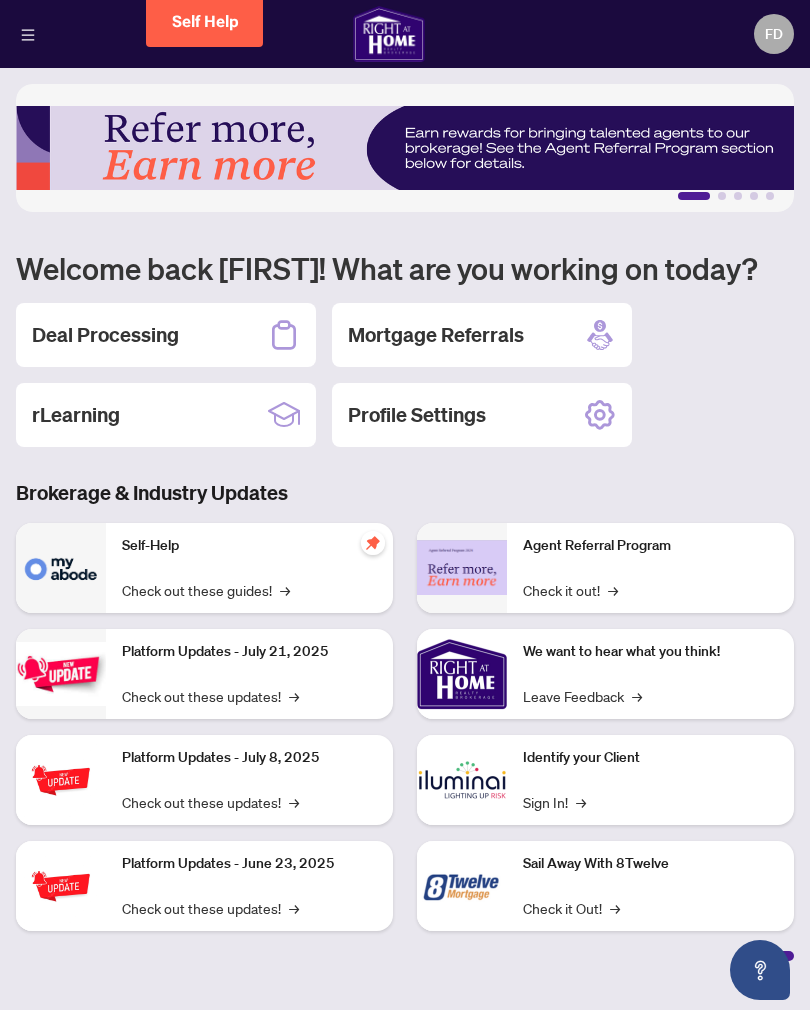 click on "Deal Processing" at bounding box center (105, 335) 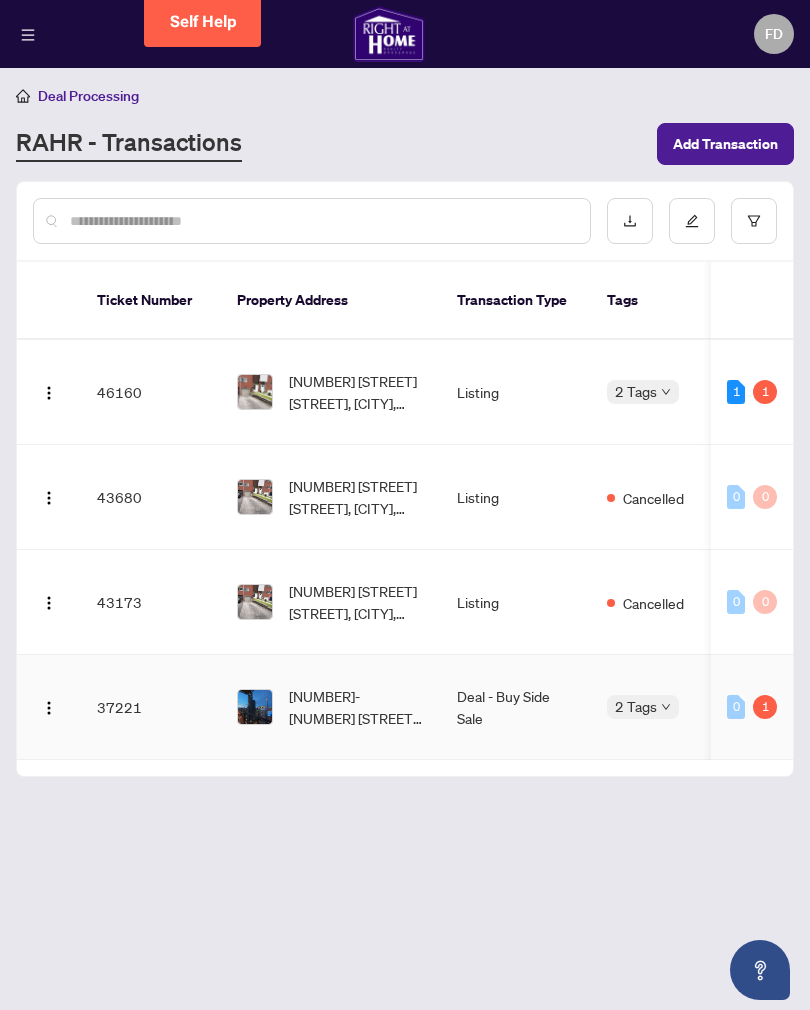 click on "[NUMBER]-[NUMBER] [STREET], [CITY], [STATE] [POSTAL_CODE], [COUNTRY]" at bounding box center (357, 707) 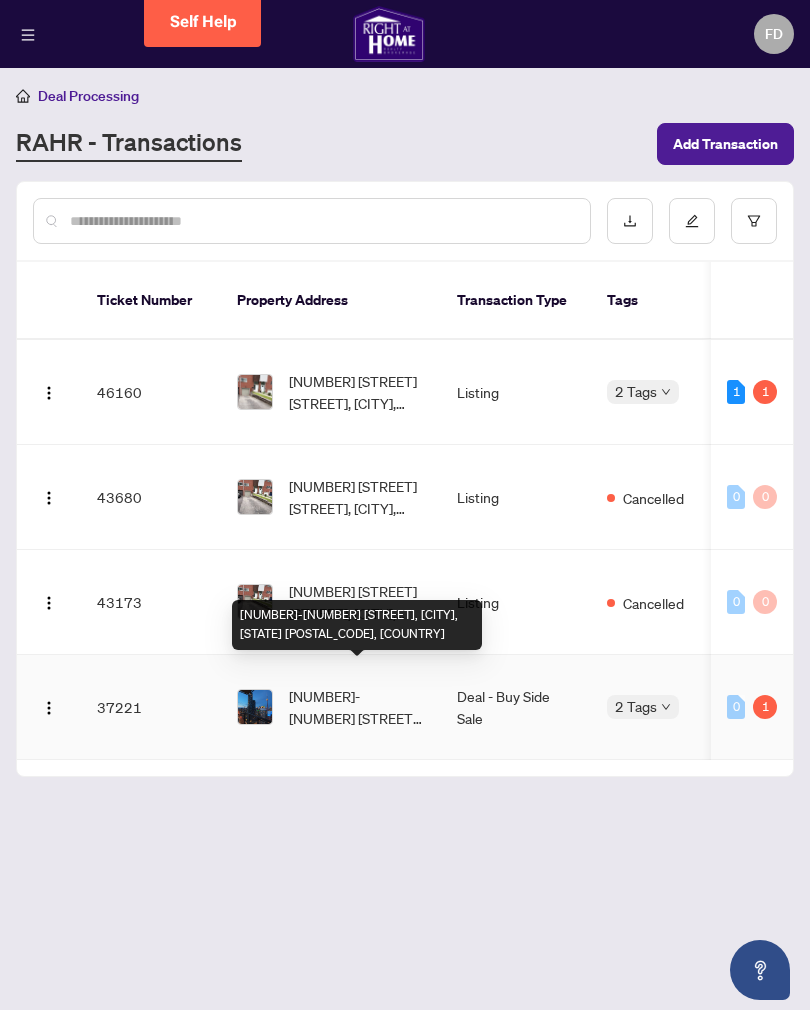 click on "[NUMBER]-[NUMBER] [STREET], [CITY], [STATE] [POSTAL_CODE], [COUNTRY]" at bounding box center [357, 707] 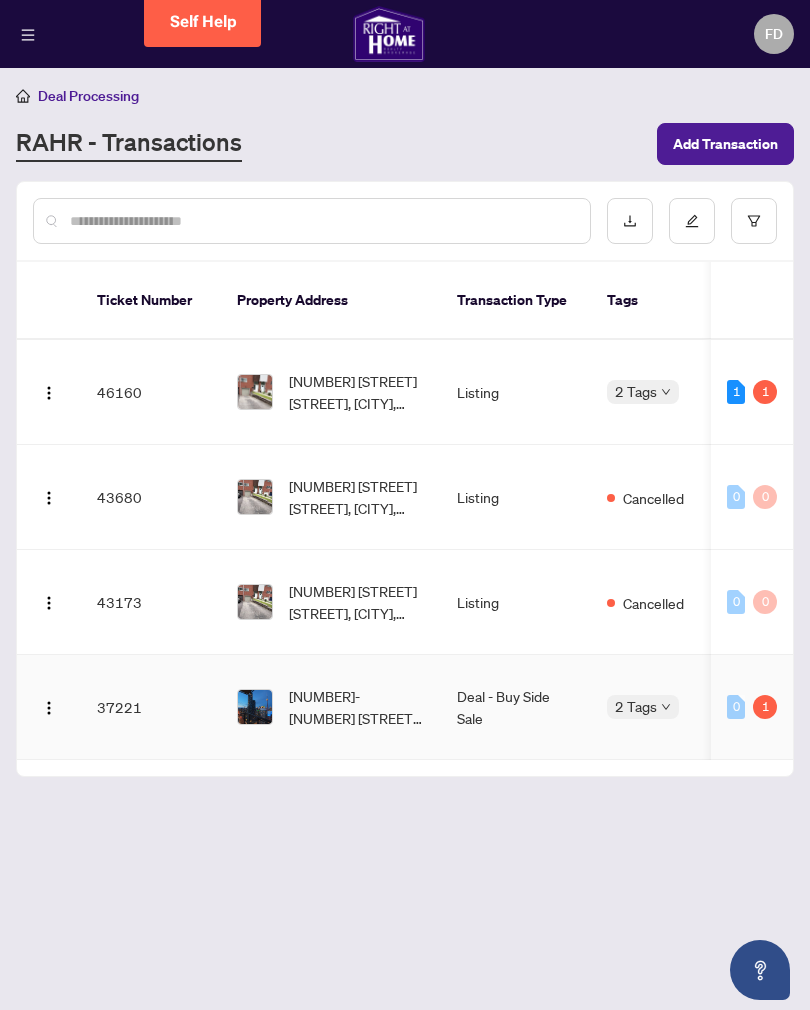 click on "[NUMBER]-[NUMBER] [STREET], [CITY], [STATE] [POSTAL_CODE], [COUNTRY]" at bounding box center [357, 707] 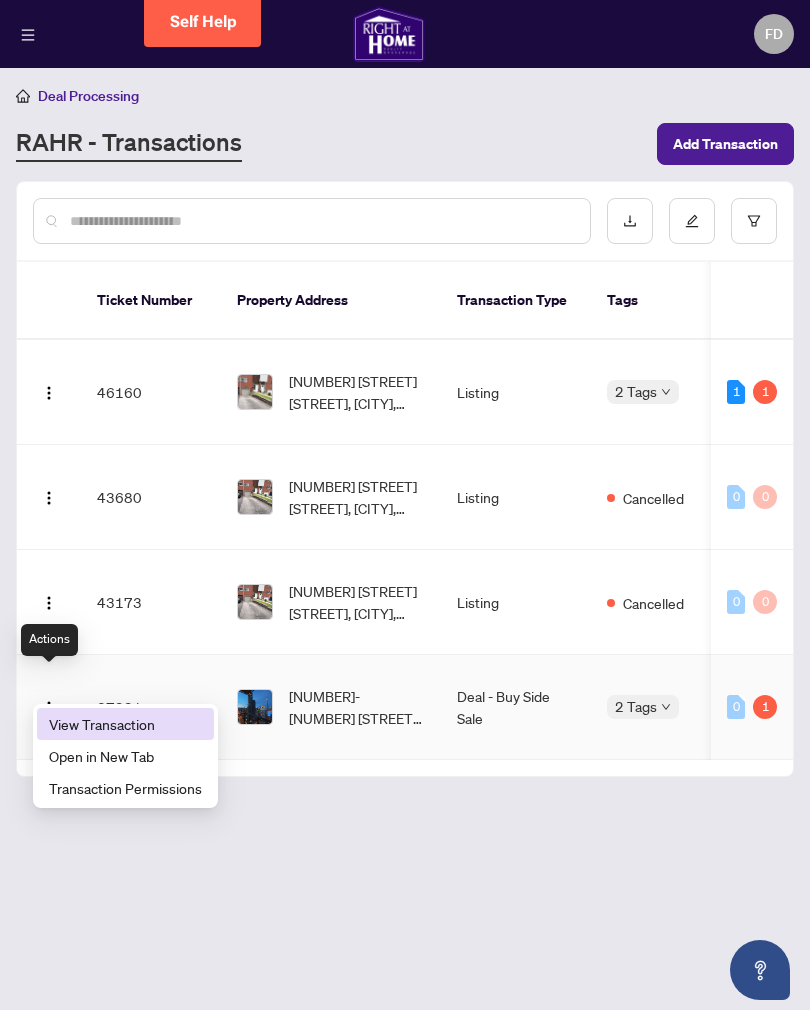 click on "View Transaction" at bounding box center (125, 724) 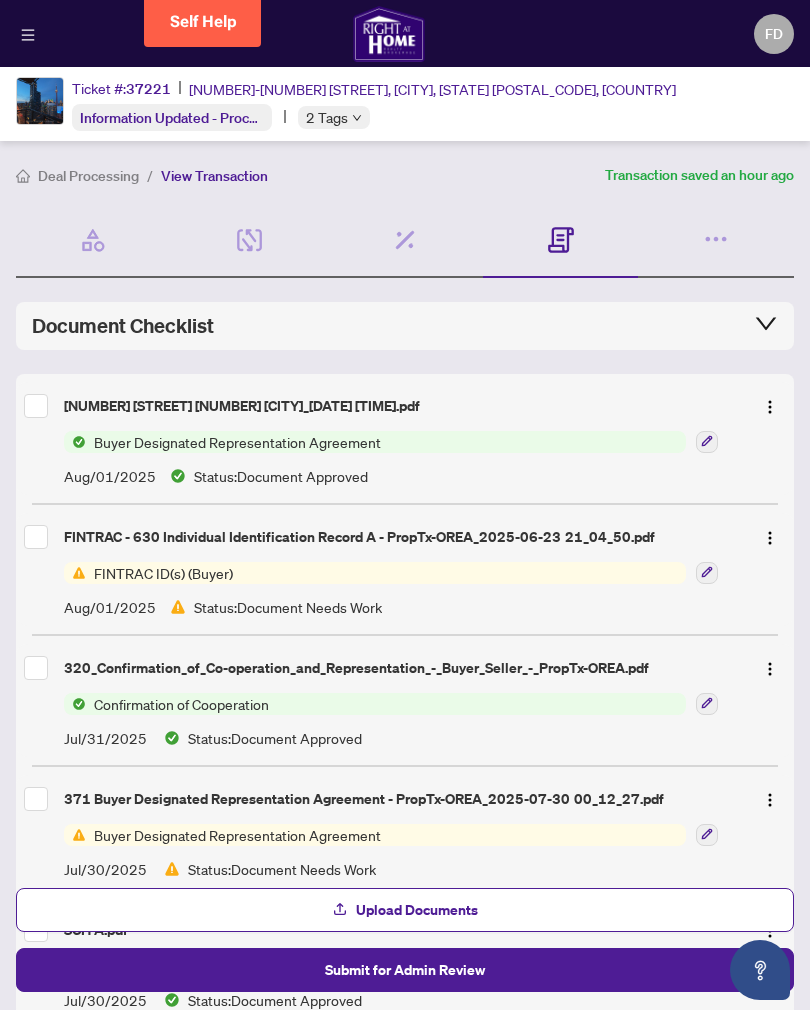 click on "FINTRAC - 630 Individual Identification Record A - PropTx-OREA_2025-06-23 21_04_50.pdf" at bounding box center (405, 537) 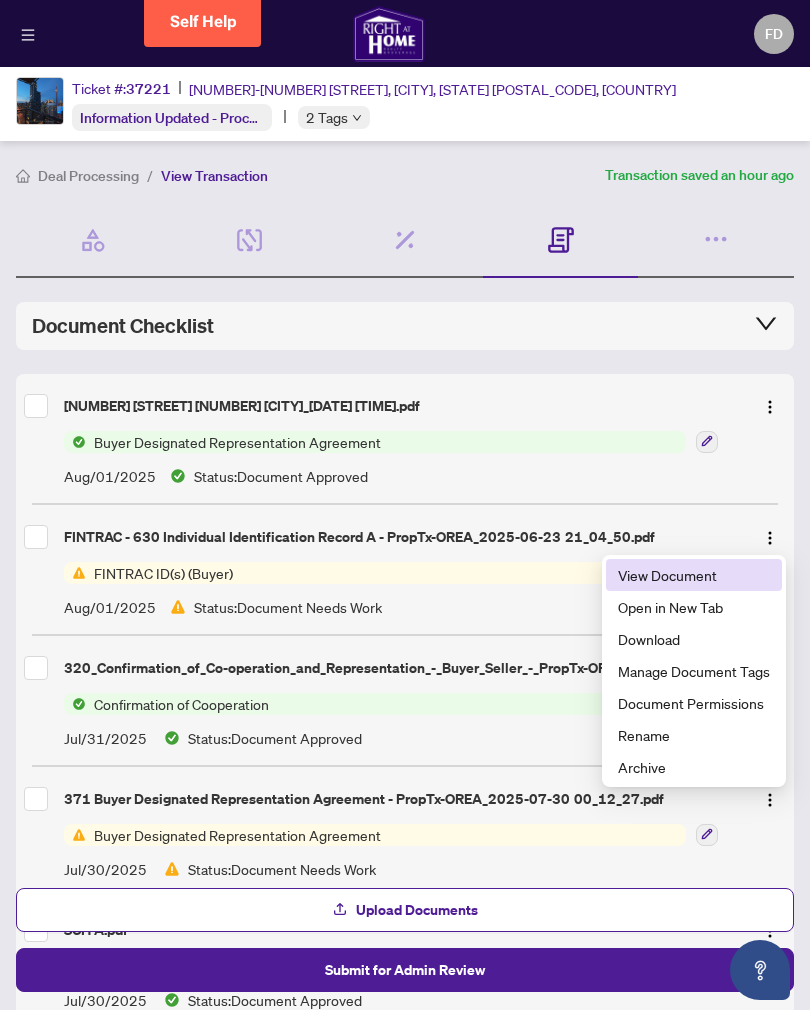 click on "View Document" at bounding box center [694, 575] 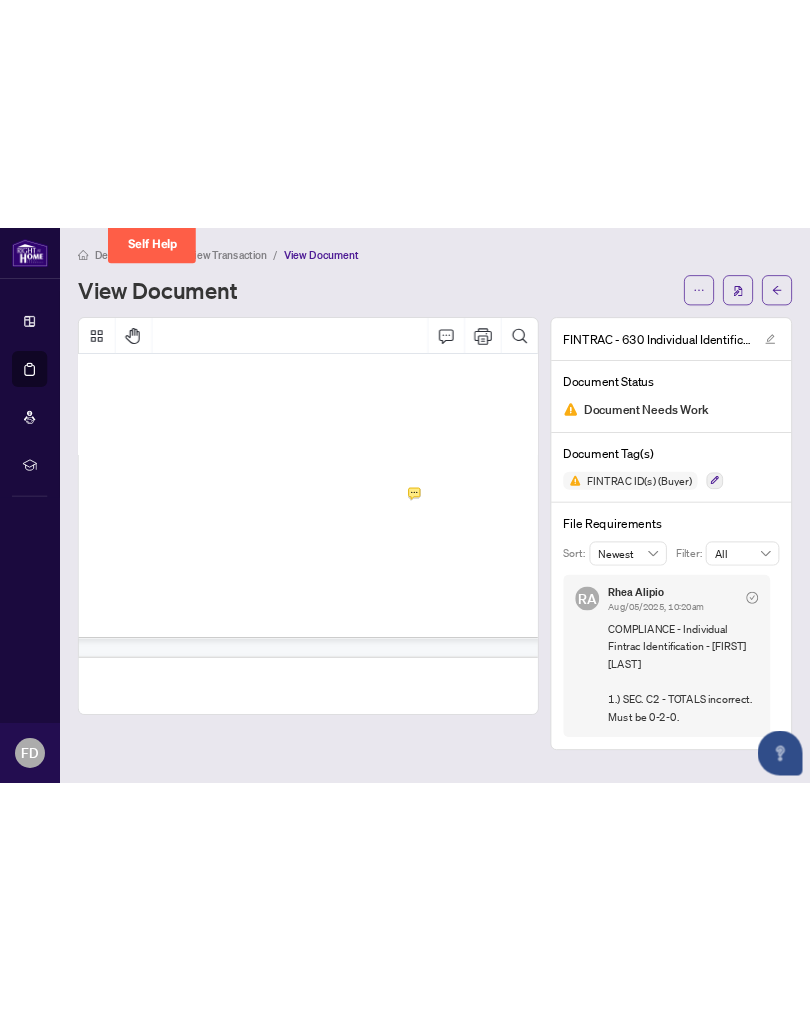 scroll, scrollTop: 2930, scrollLeft: 66, axis: both 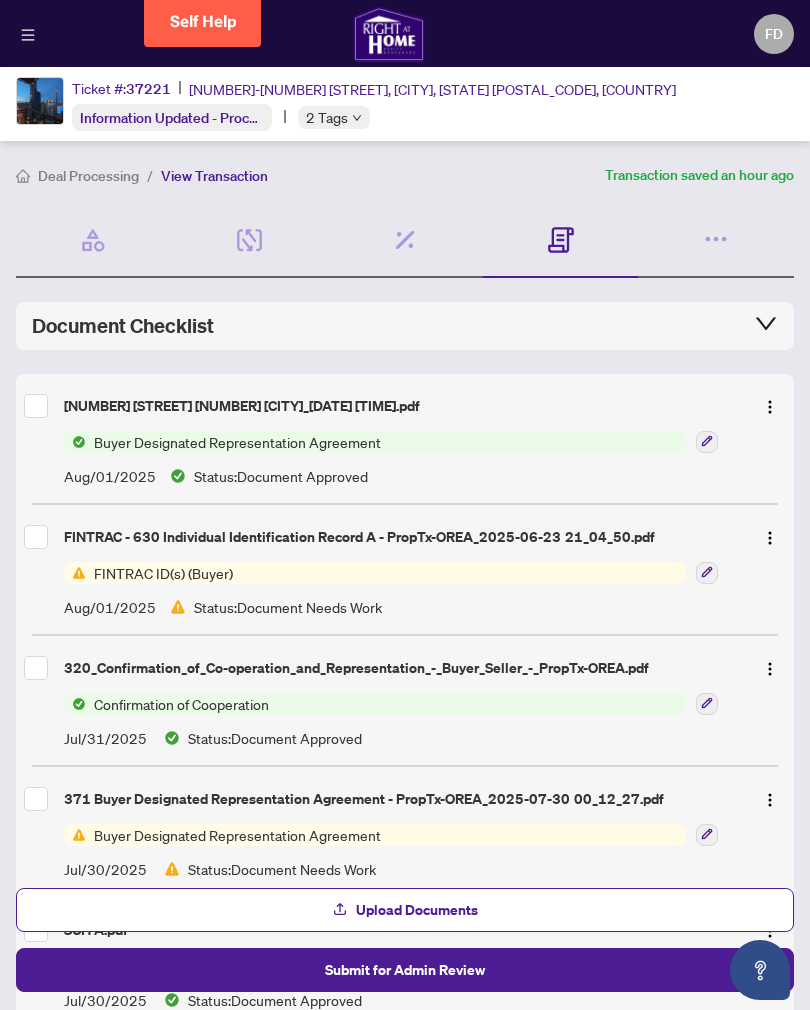 click at bounding box center [770, 800] 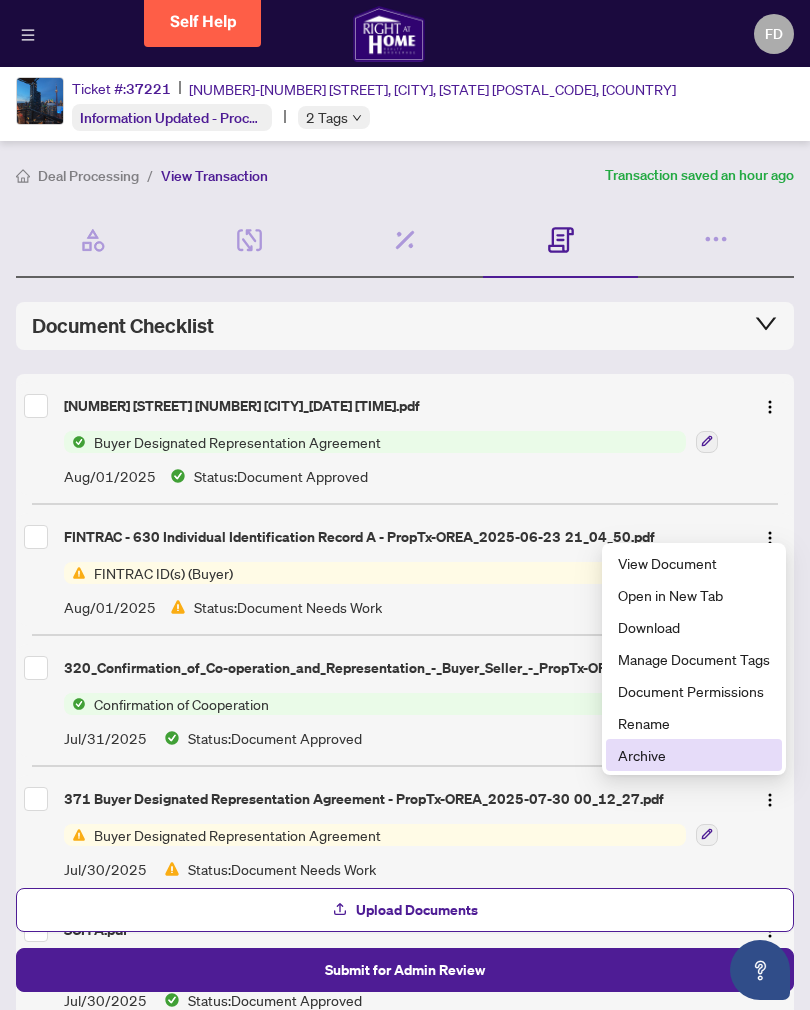 click on "Archive" at bounding box center (694, 755) 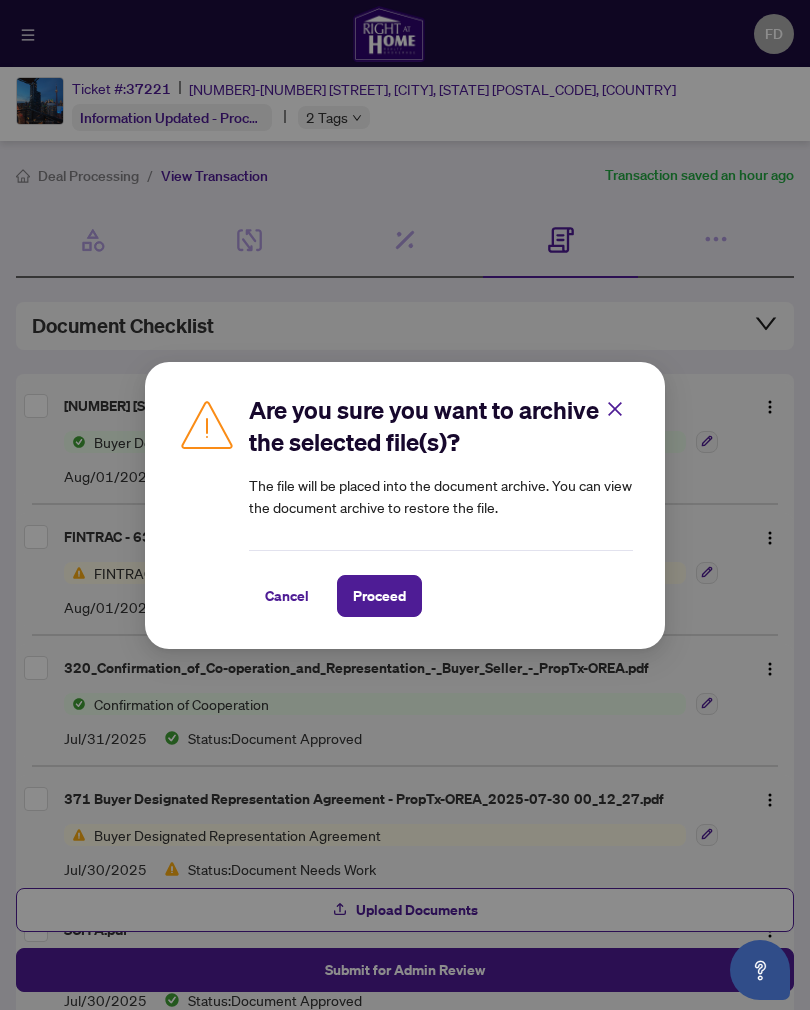 click on "Proceed" at bounding box center (379, 596) 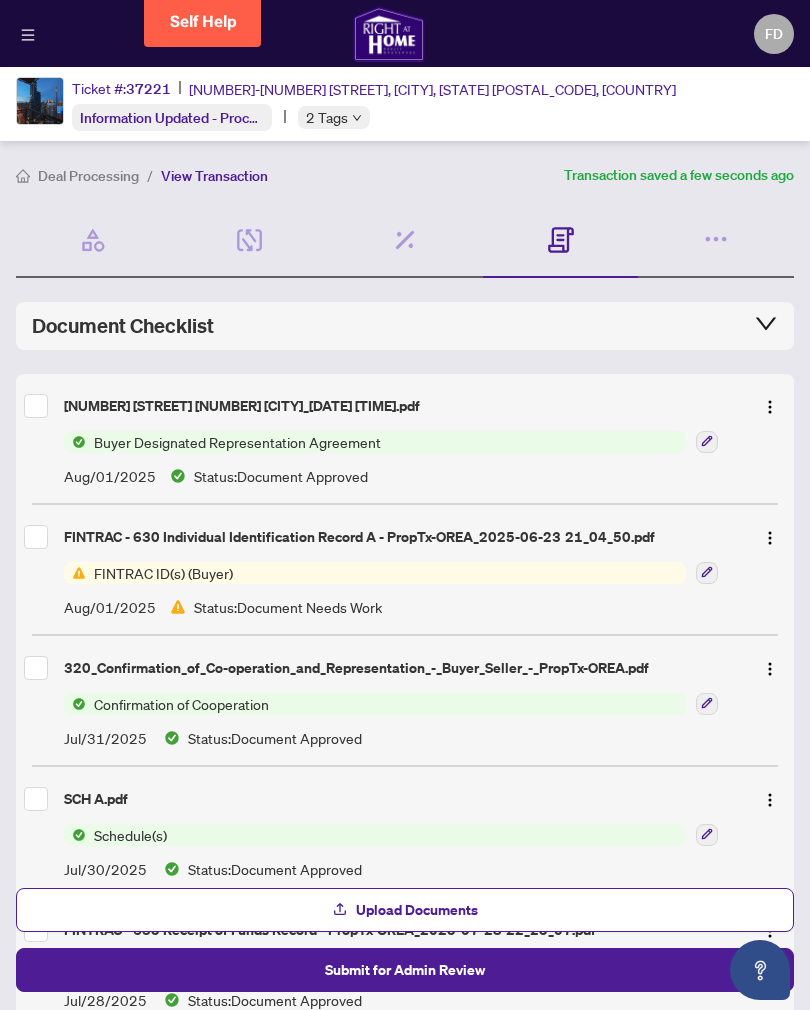 scroll, scrollTop: 0, scrollLeft: 0, axis: both 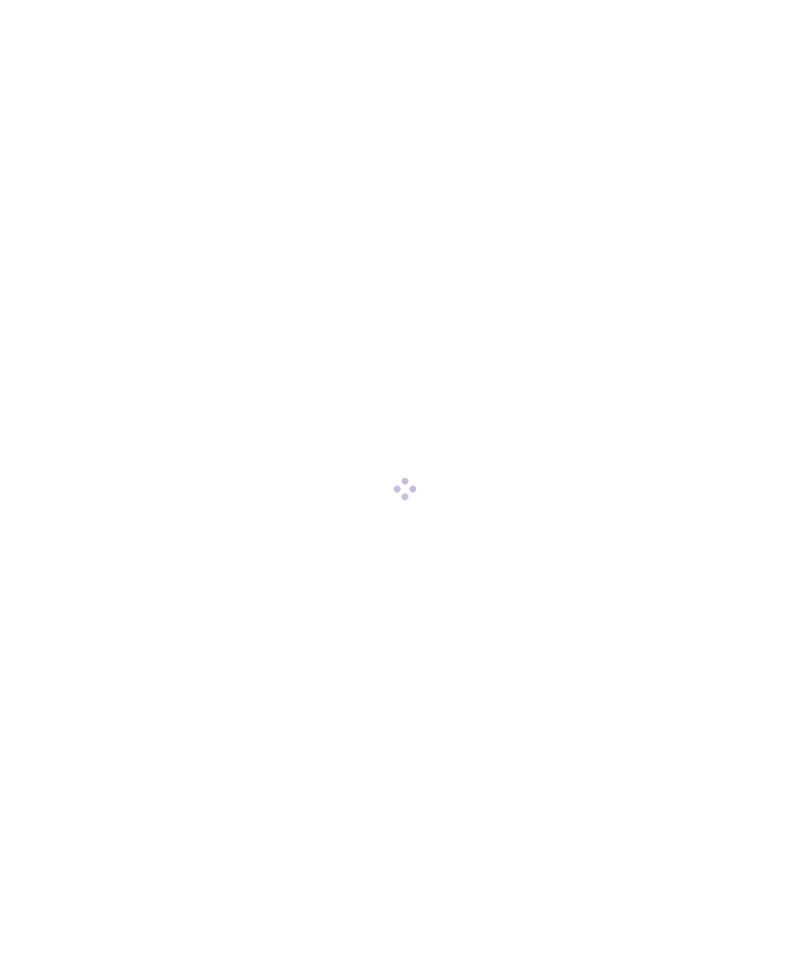 click at bounding box center (405, 488) 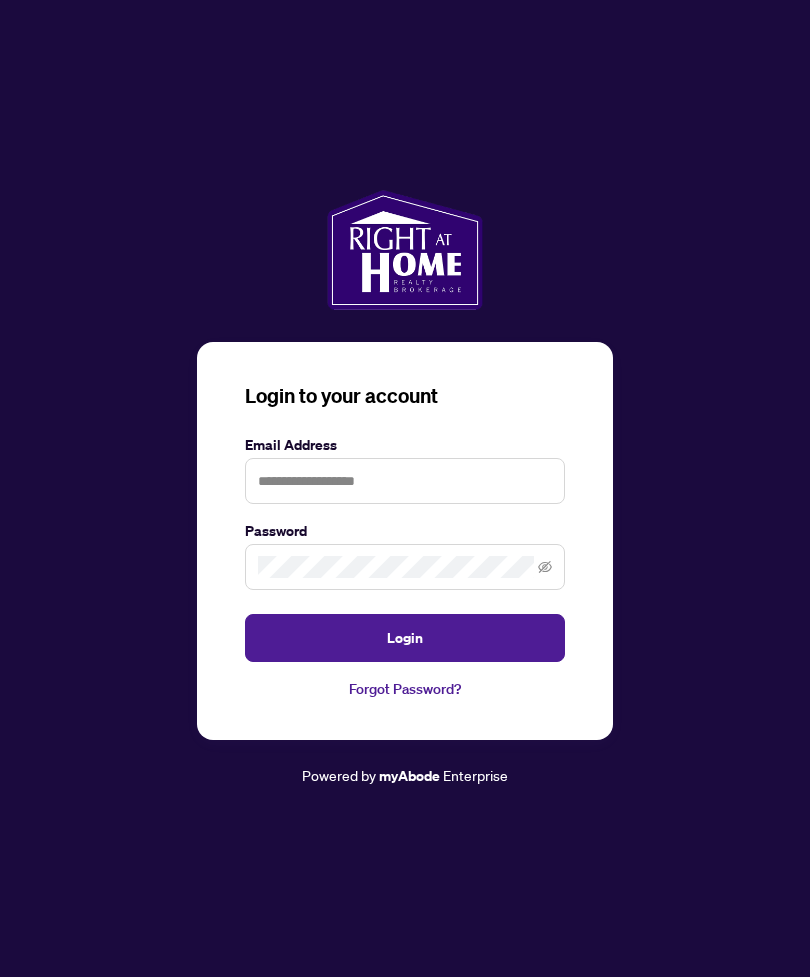 click on "Login to your account   Email Address Password Login Forgot Password? Powered by   myAbode   Enterprise" at bounding box center (405, 488) 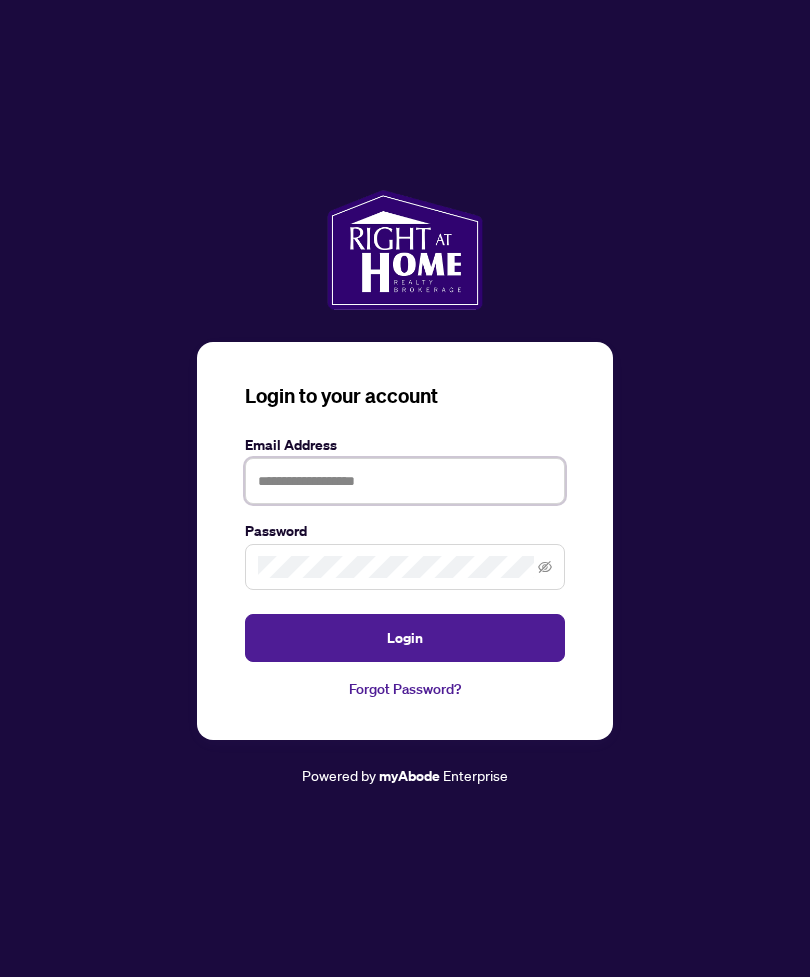 click at bounding box center (405, 481) 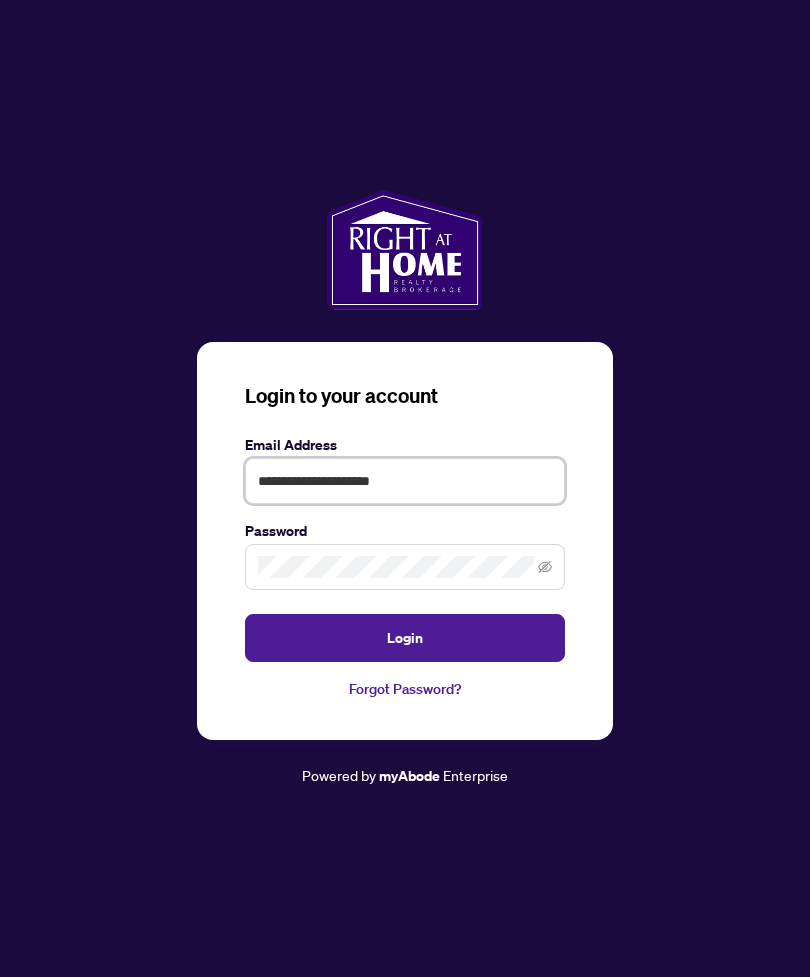 type on "**********" 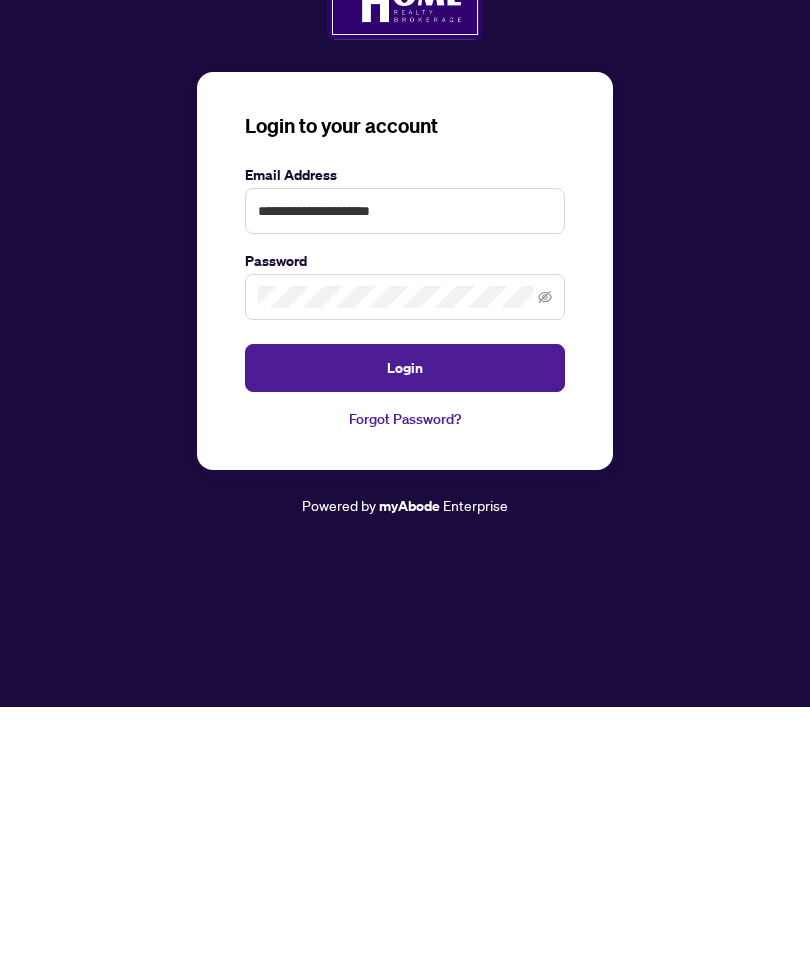 click on "Login" at bounding box center [405, 638] 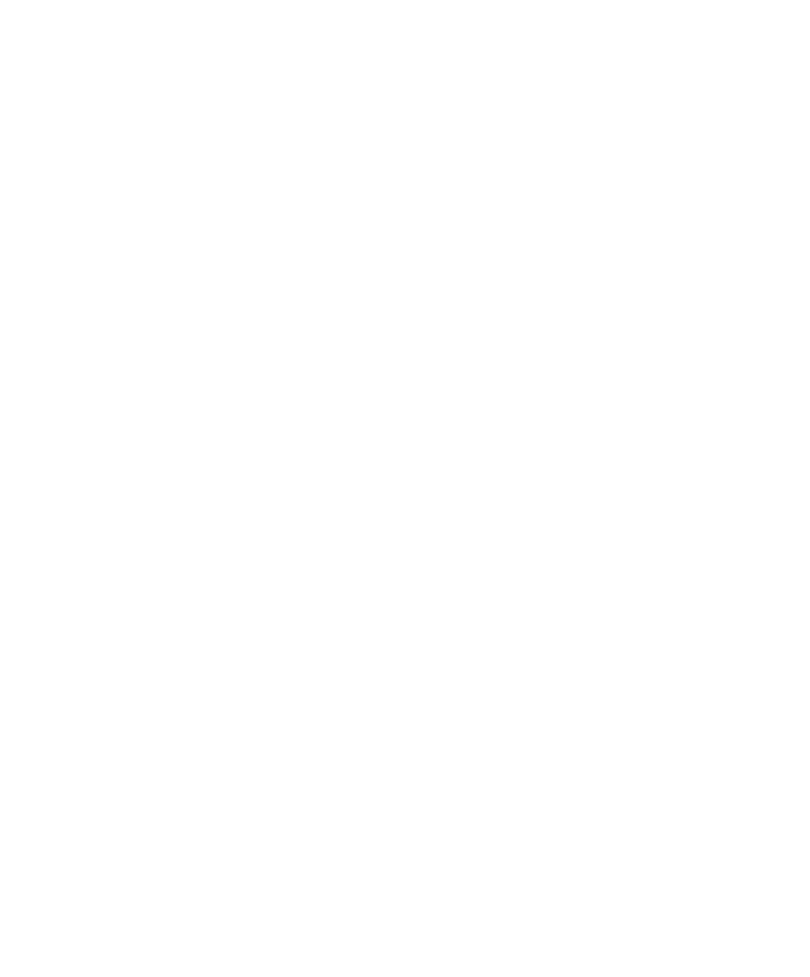 scroll, scrollTop: 0, scrollLeft: 0, axis: both 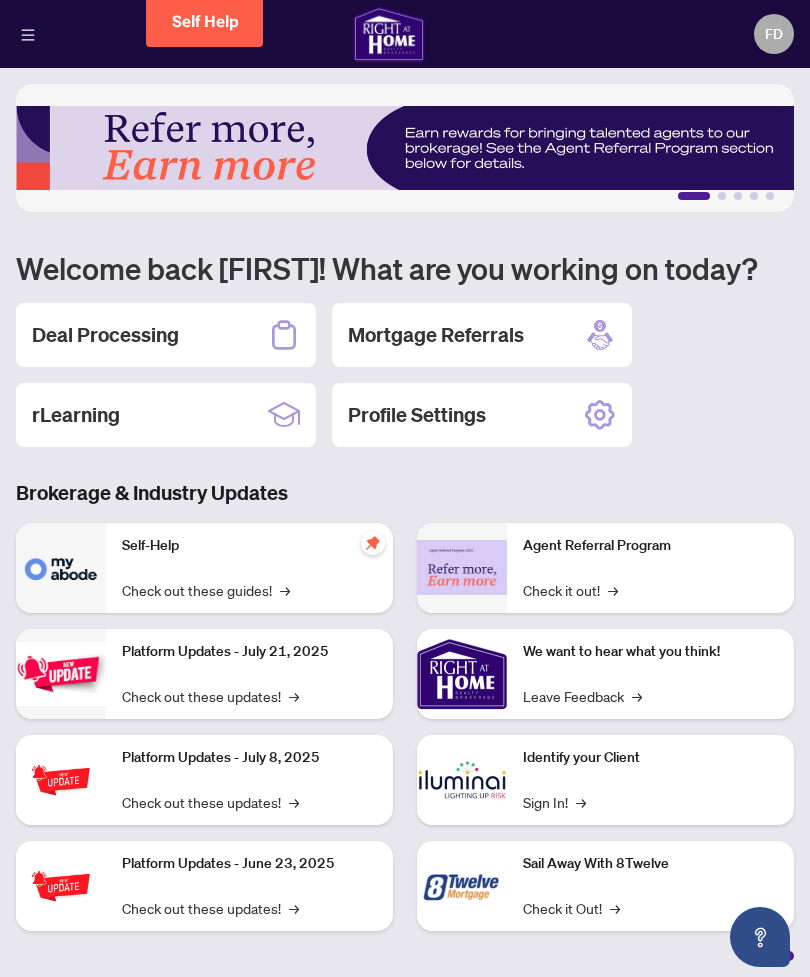 click on "Deal Processing" at bounding box center [166, 335] 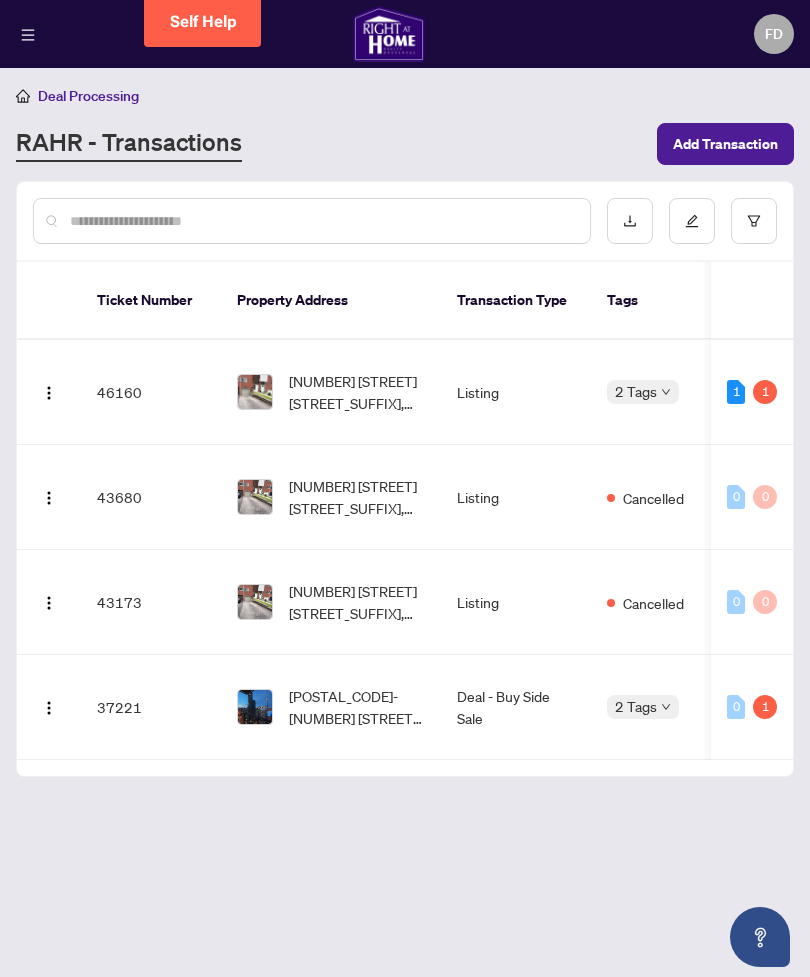 click on "[NUMBER]-[NUMBER] [STREET], [CITY], [STATE] [POSTAL_CODE], [COUNTRY]" at bounding box center (357, 707) 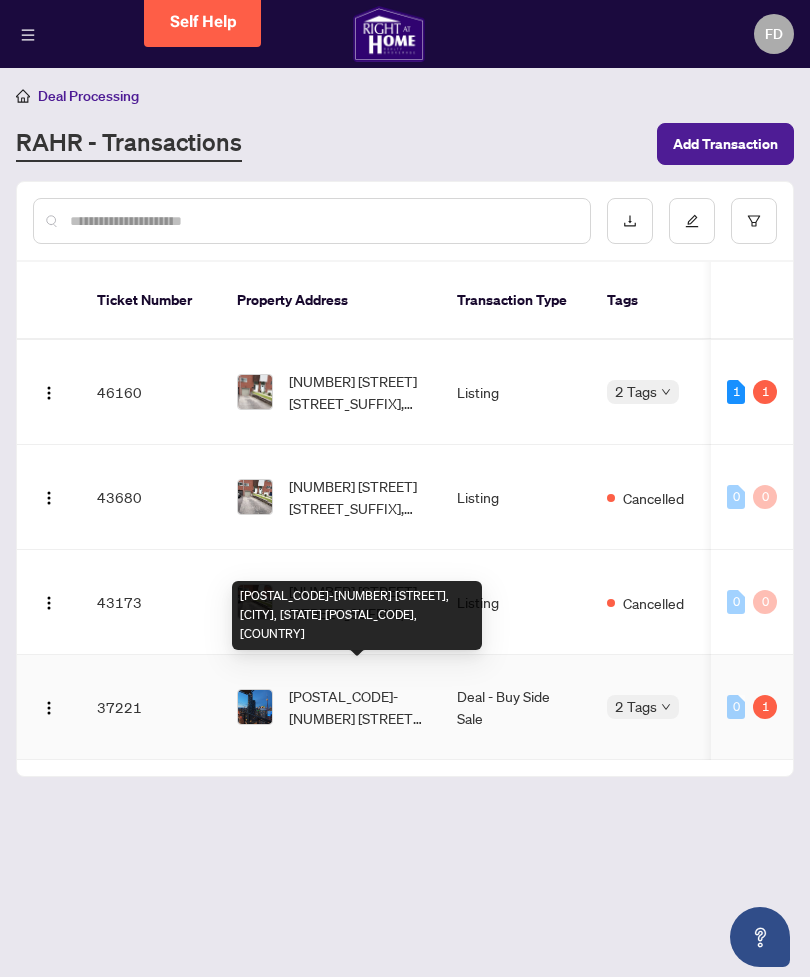 click on "[NUMBER]-[NUMBER] [STREET], [CITY], [STATE] [POSTAL_CODE], [COUNTRY]" at bounding box center (357, 707) 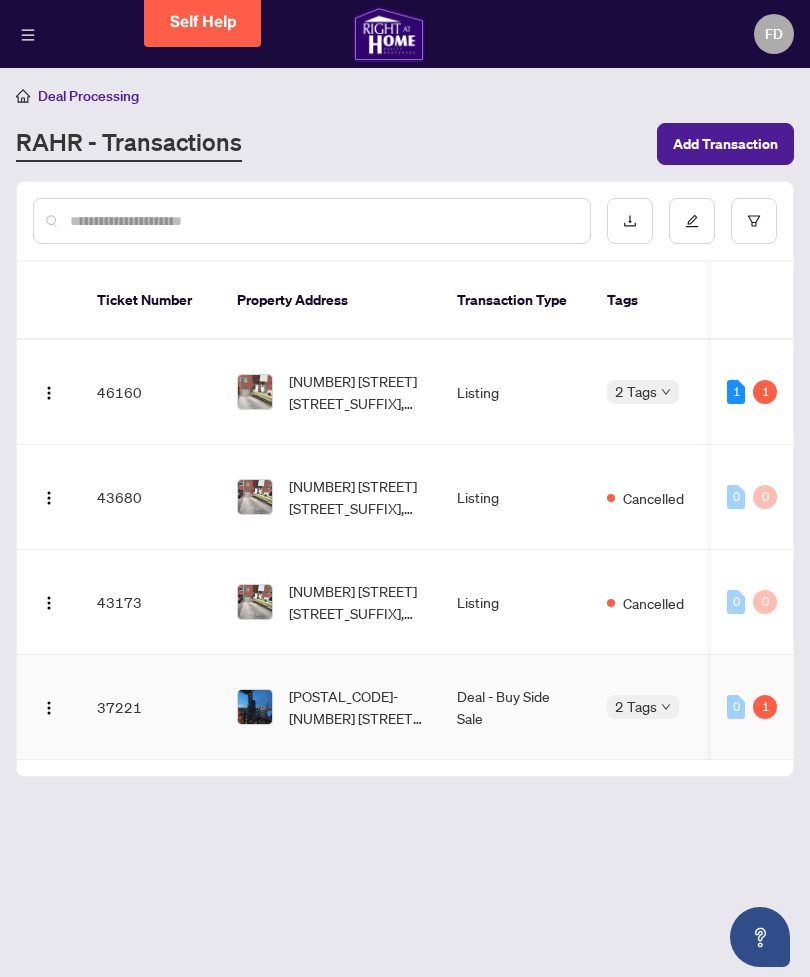 click on "[NUMBER]-[NUMBER] [STREET], [CITY], [STATE] [POSTAL_CODE], [COUNTRY]" at bounding box center [357, 707] 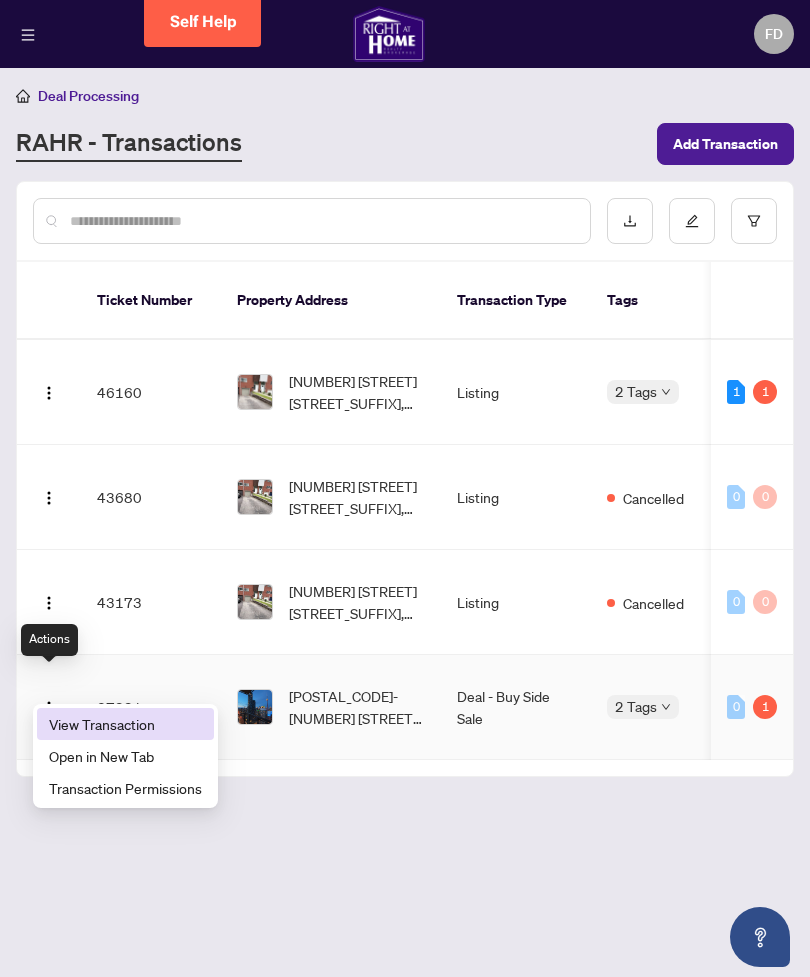 click on "View Transaction" at bounding box center (125, 724) 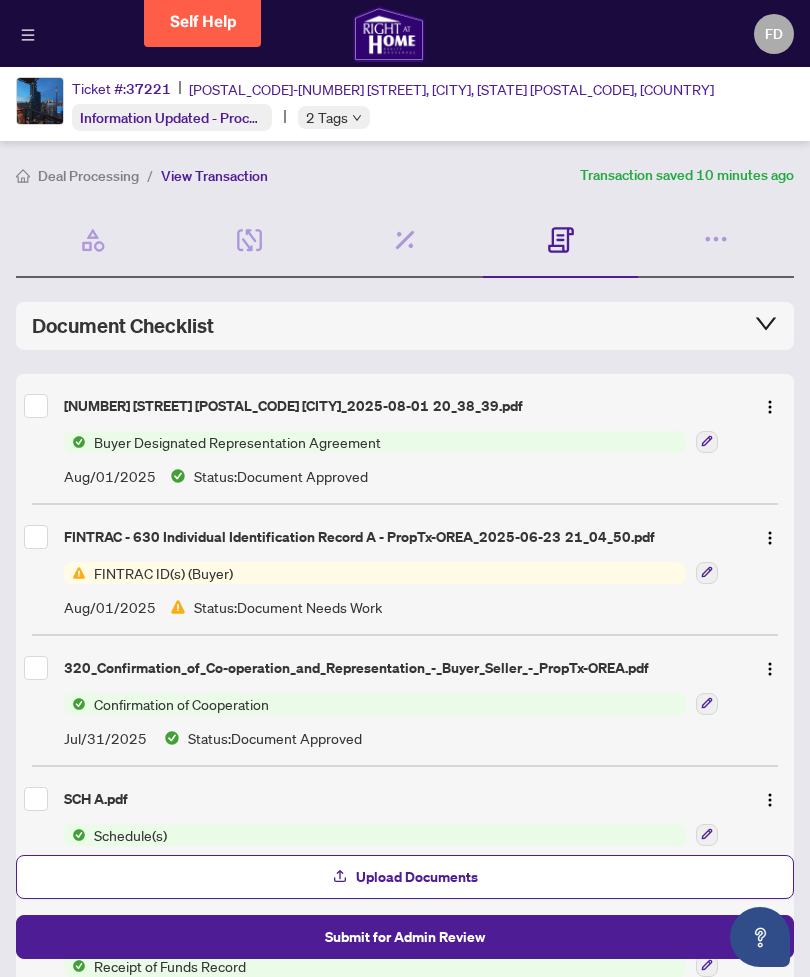 click on "Upload Documents" at bounding box center (405, 877) 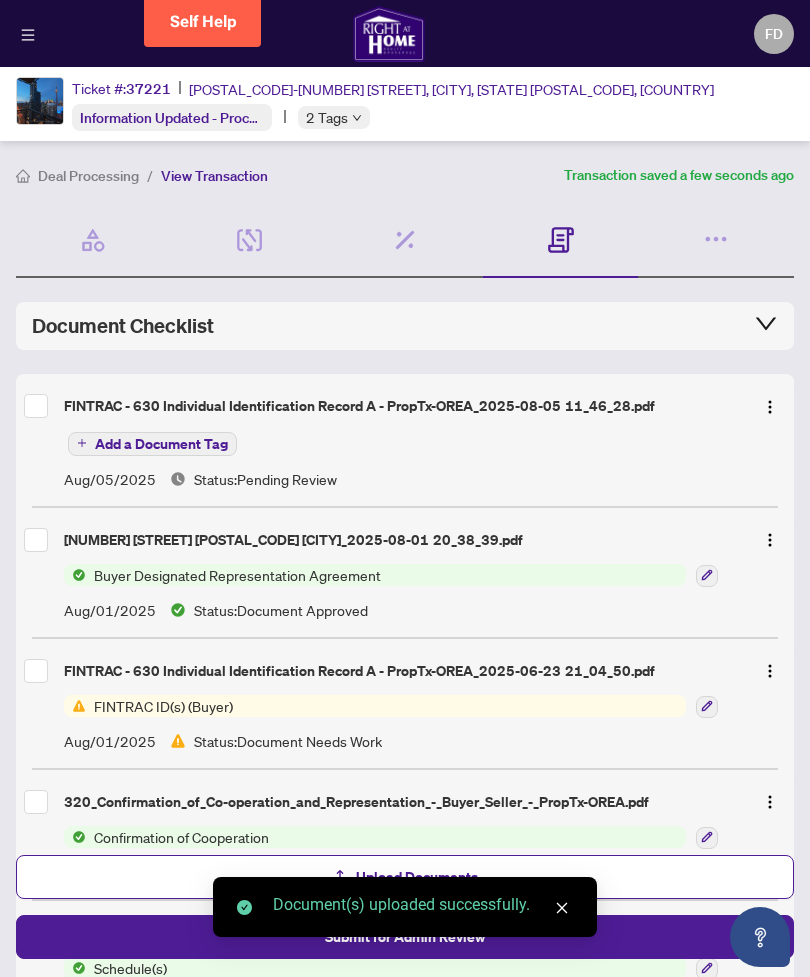 click on "FINTRAC - 630 Individual Identification Record A - PropTx-OREA_2025-08-05 11_46_28.pdf" at bounding box center (401, 406) 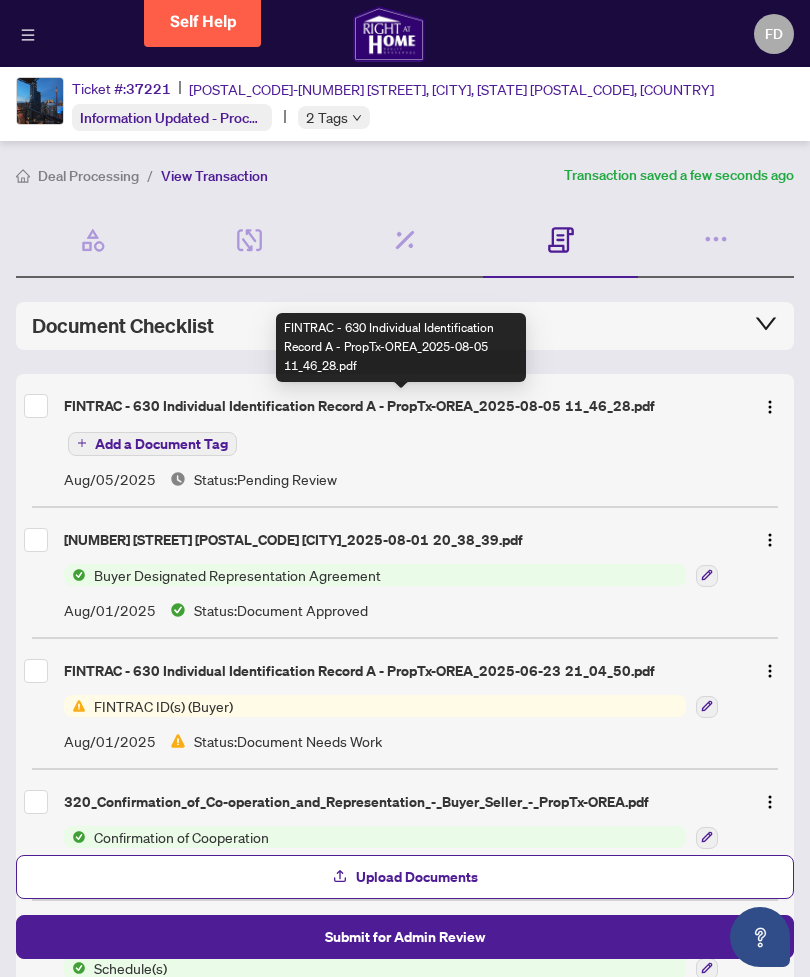 click on "FINTRAC - 630 Individual Identification Record A - PropTx-OREA_2025-08-05 11_46_28.pdf" at bounding box center [401, 406] 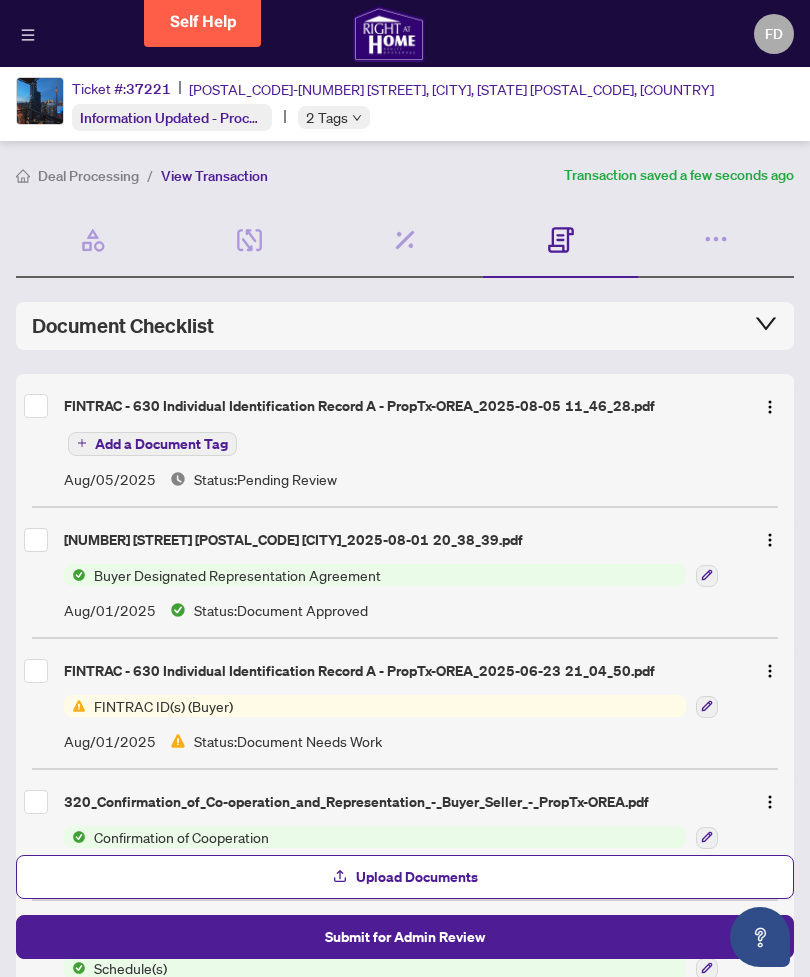 click on "Add a Document Tag" at bounding box center [161, 444] 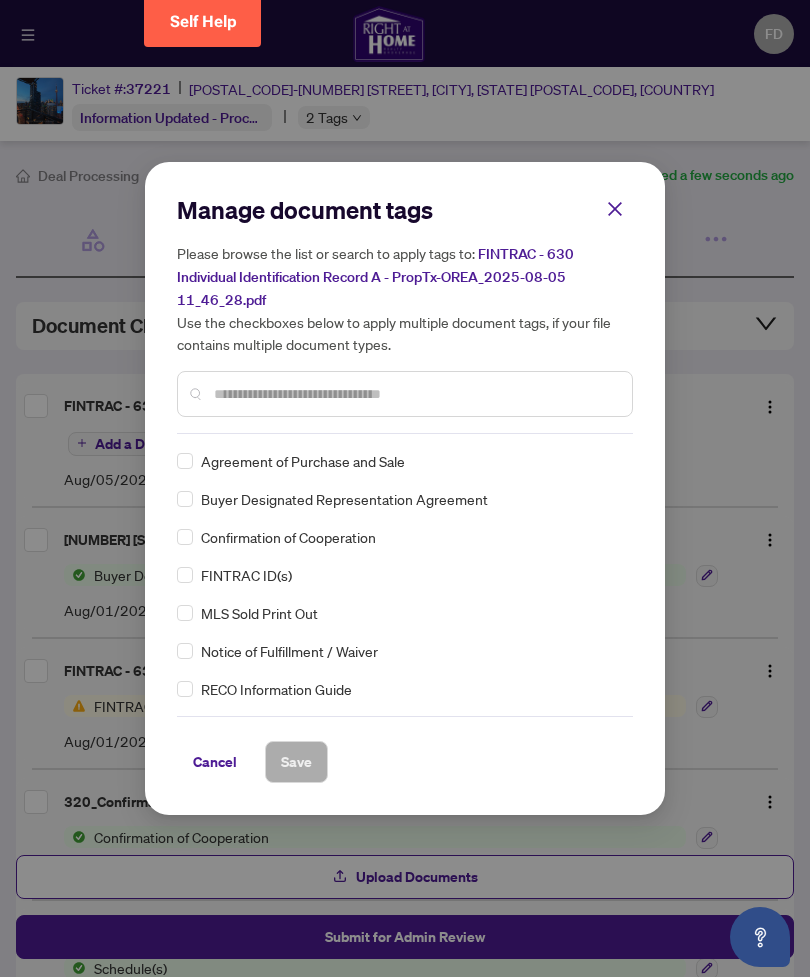 click 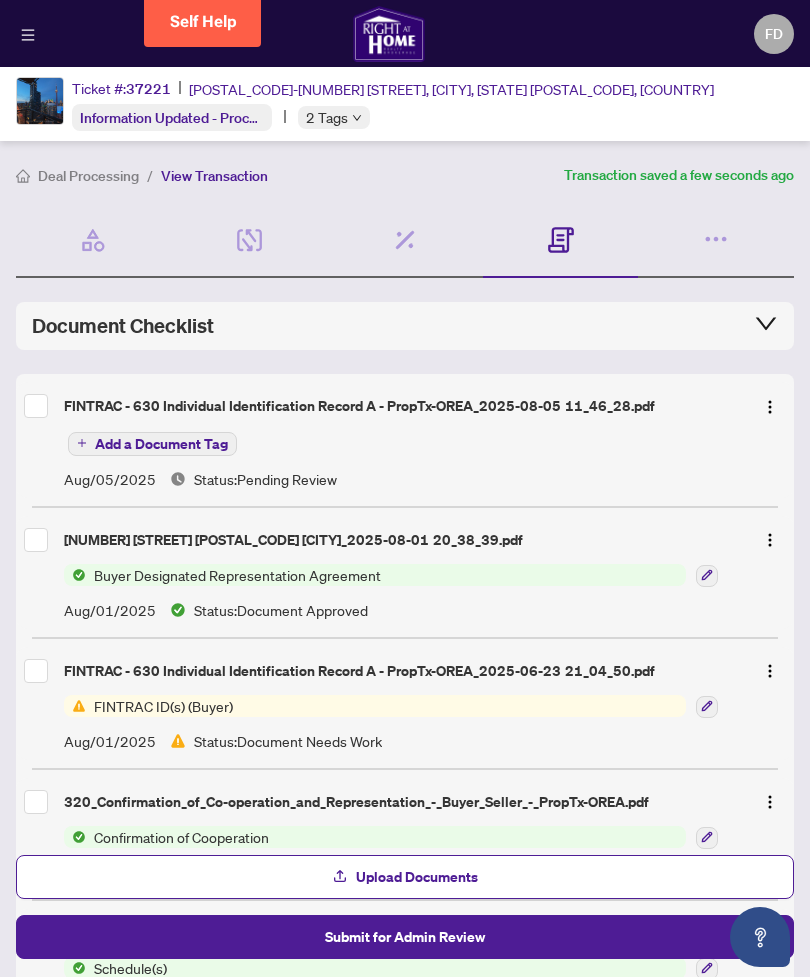 click on "FINTRAC - 630 Individual Identification Record A - PropTx-OREA_2025-08-05 11_46_28.pdf" at bounding box center [405, 406] 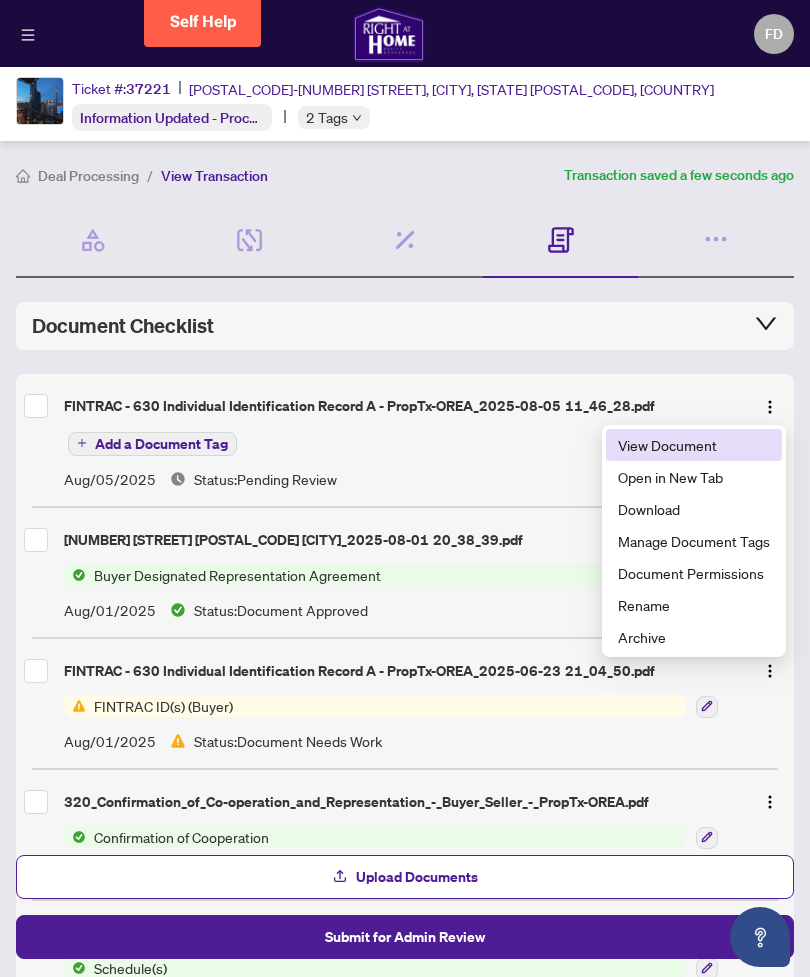 click on "View Document" at bounding box center (694, 445) 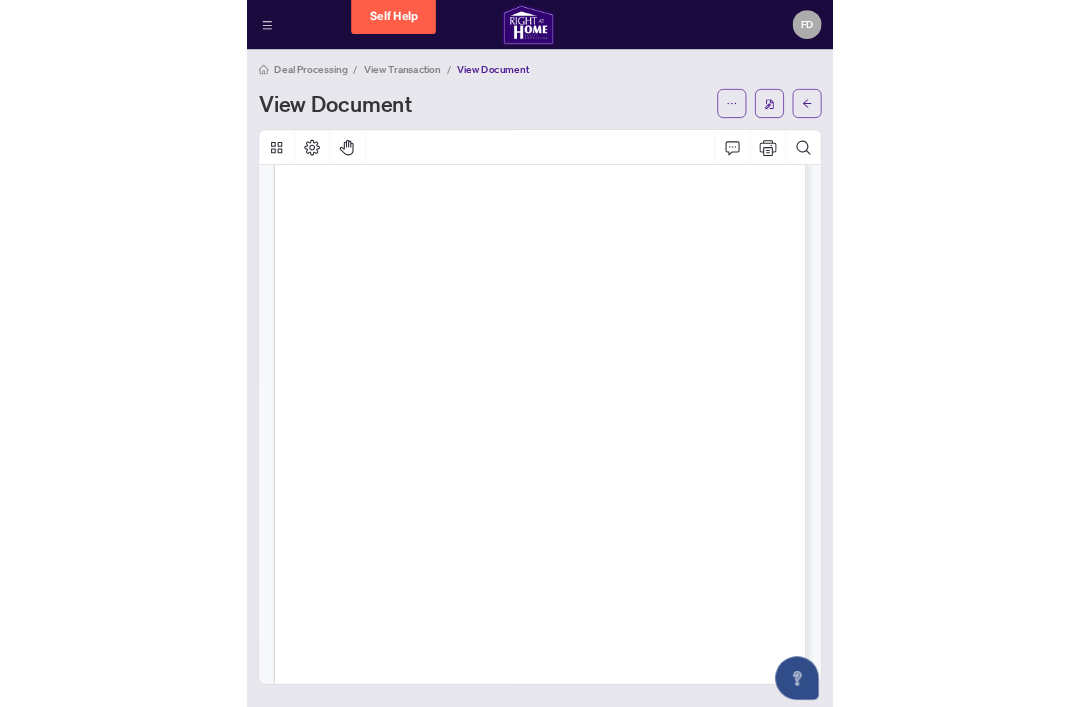 scroll, scrollTop: -1, scrollLeft: 0, axis: vertical 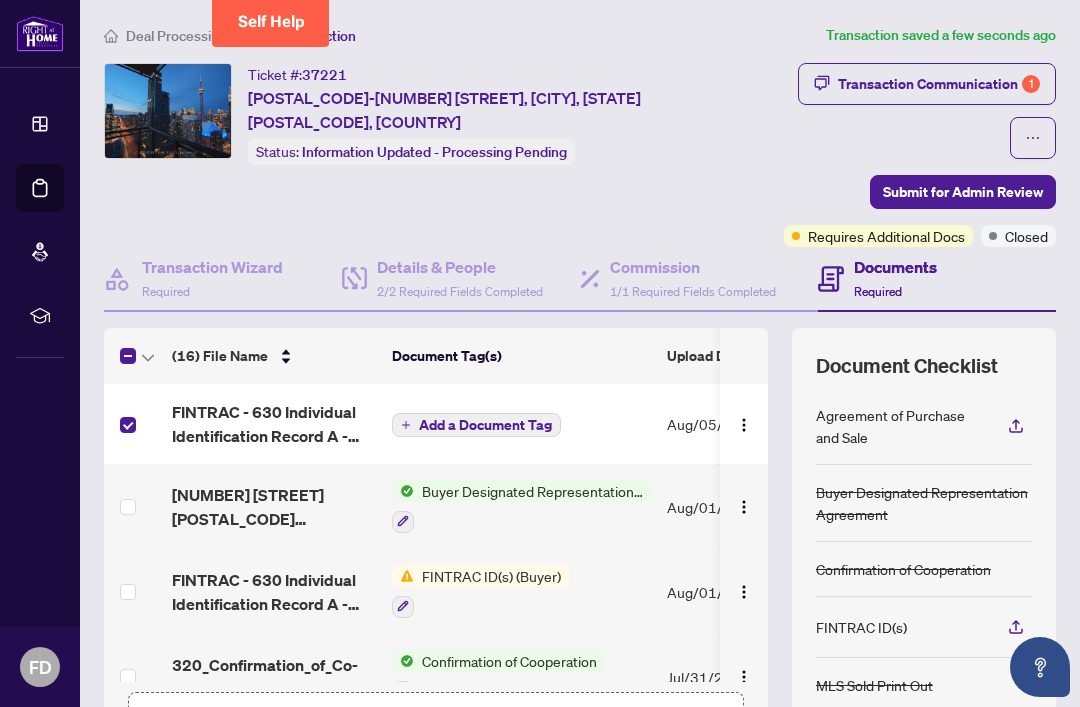 click on "Submit for Admin Review" at bounding box center (963, 192) 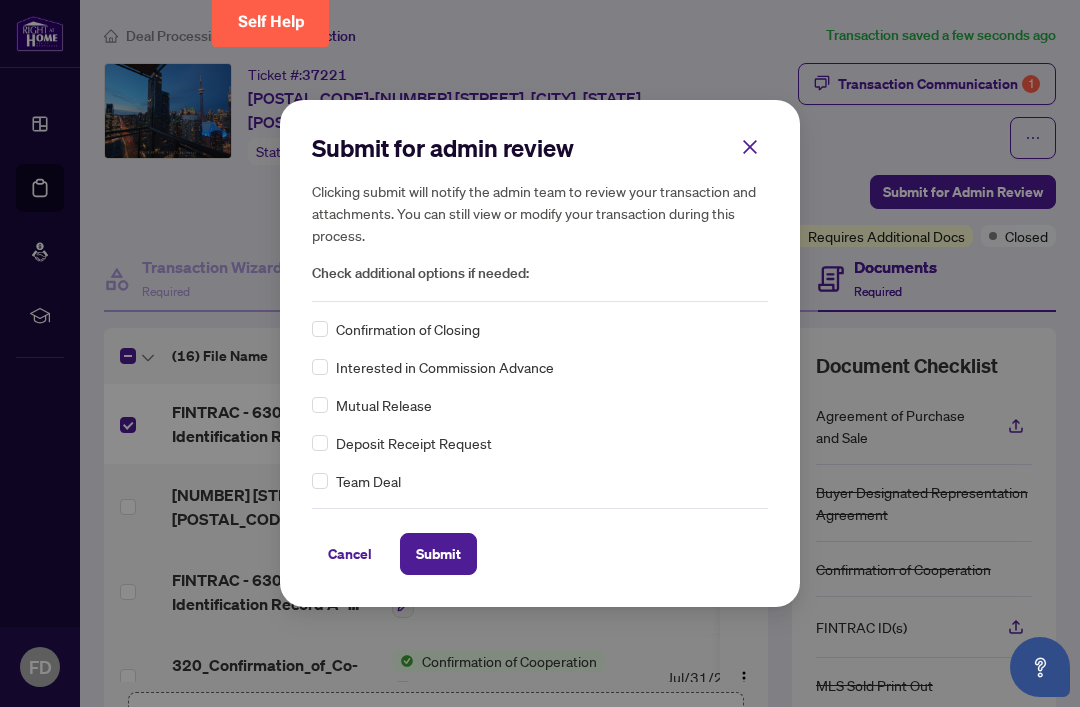 click on "Submit" at bounding box center [438, 554] 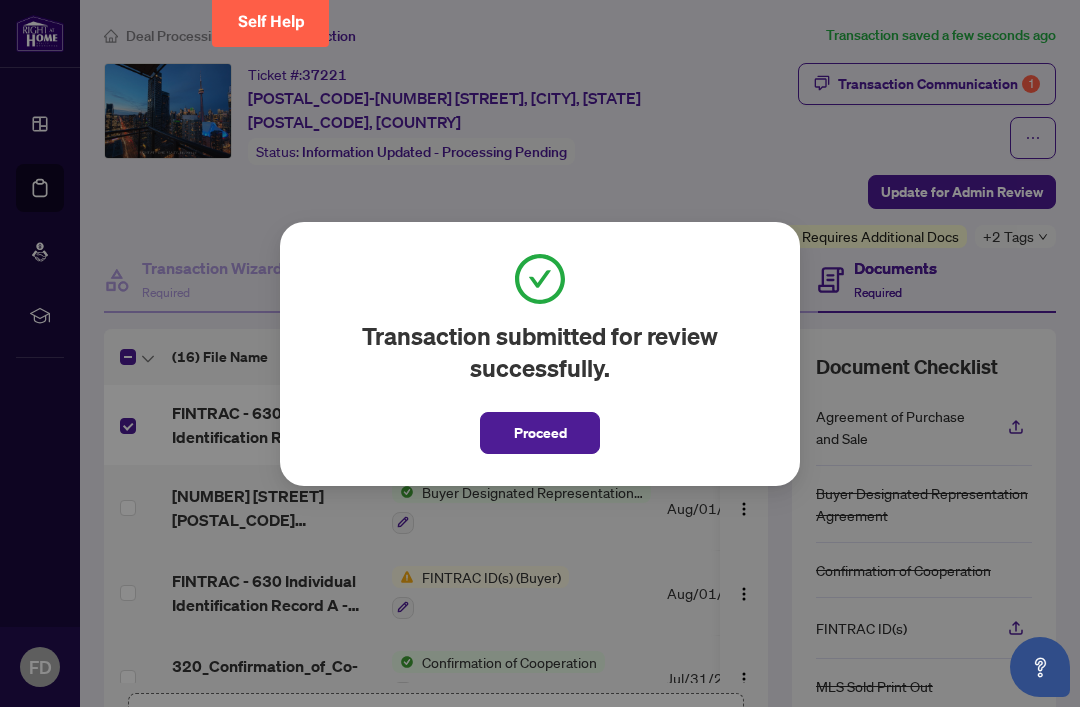 click on "Proceed" at bounding box center (540, 433) 